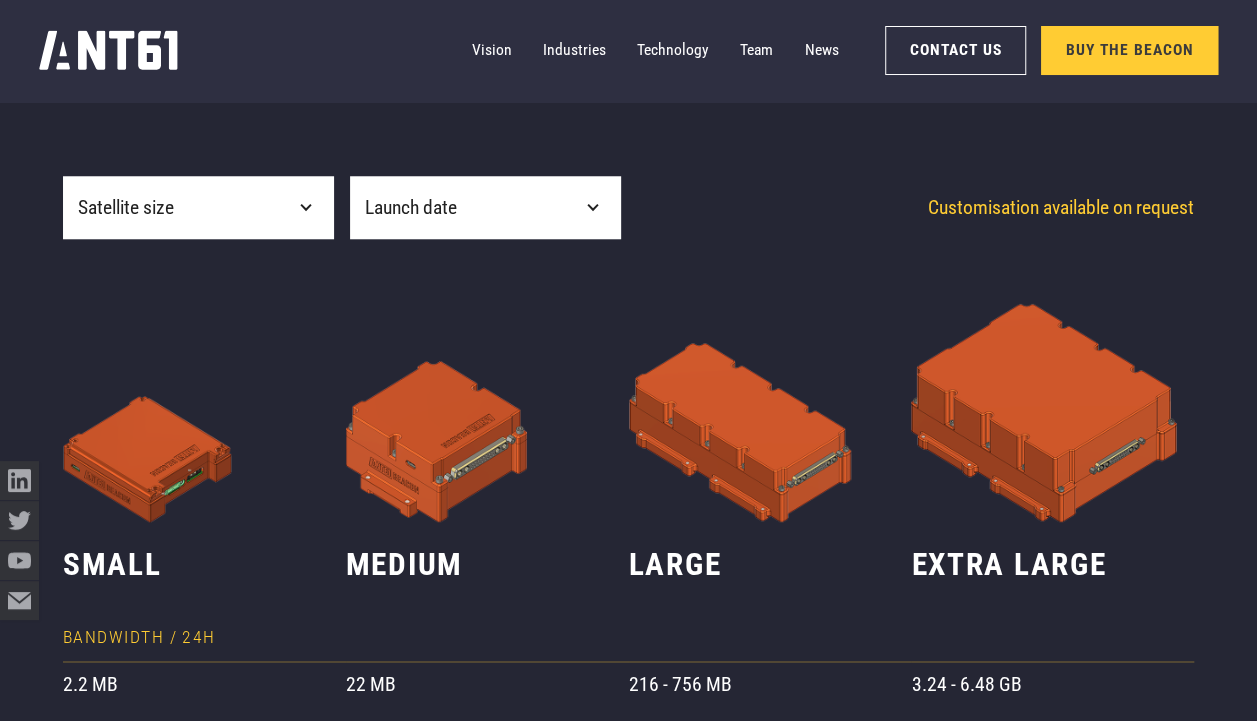scroll, scrollTop: 830, scrollLeft: 0, axis: vertical 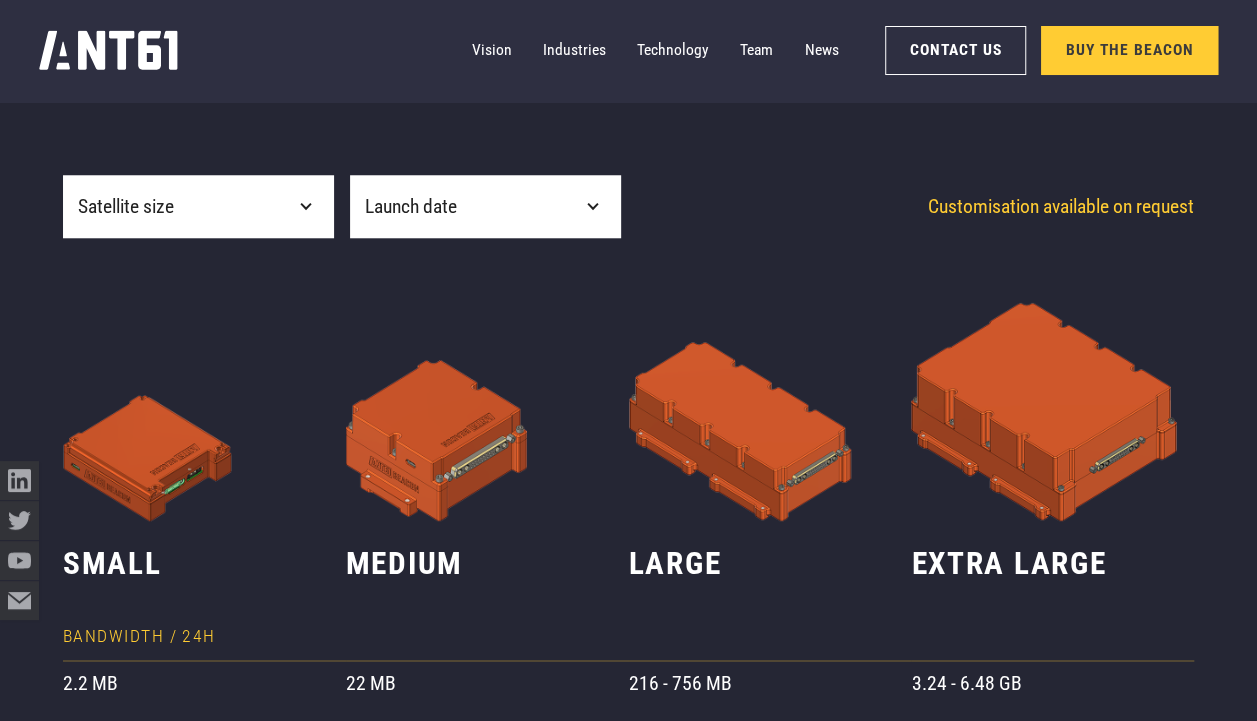 click on "Satellite size" at bounding box center [198, 206] 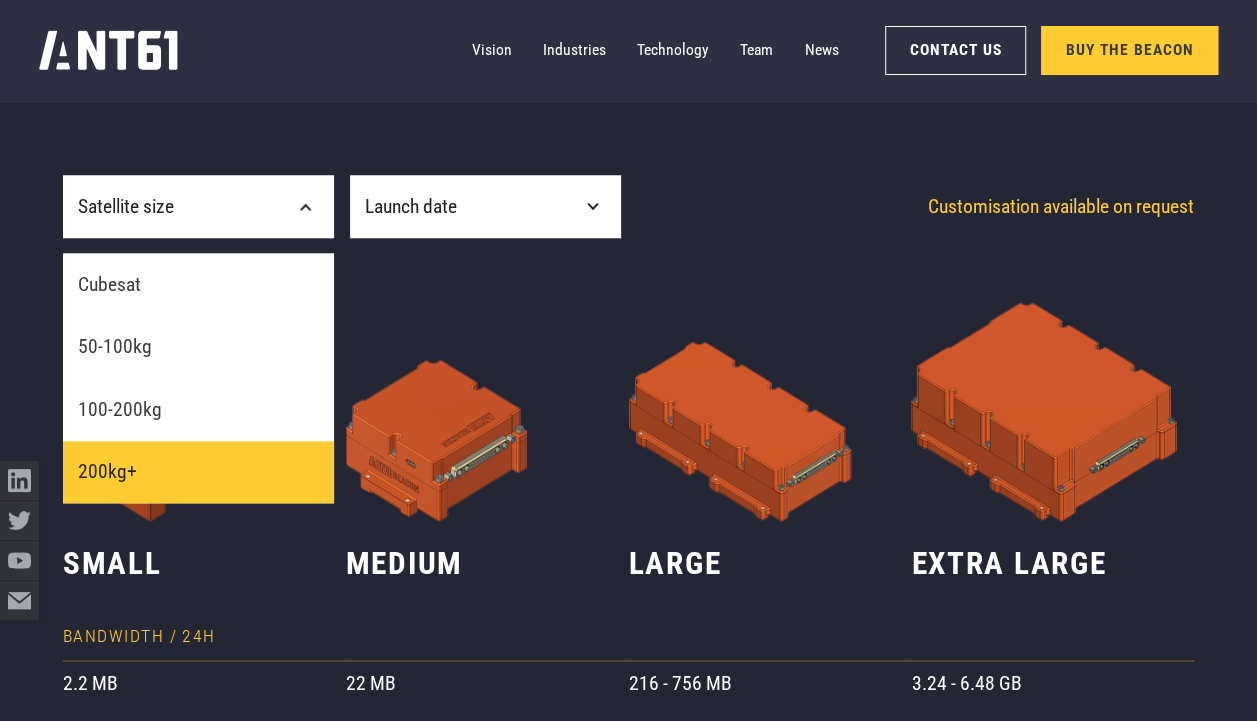 click on "200kg+" at bounding box center [198, 472] 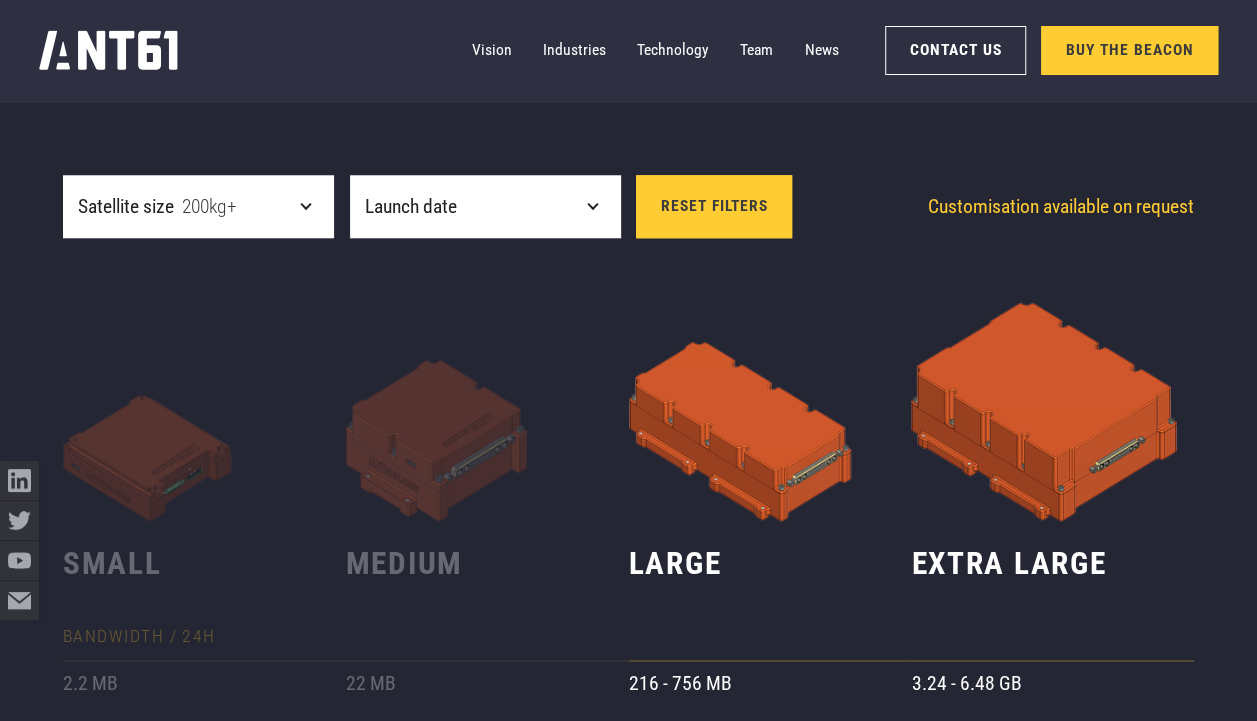 click on "Launch date" at bounding box center [485, 206] 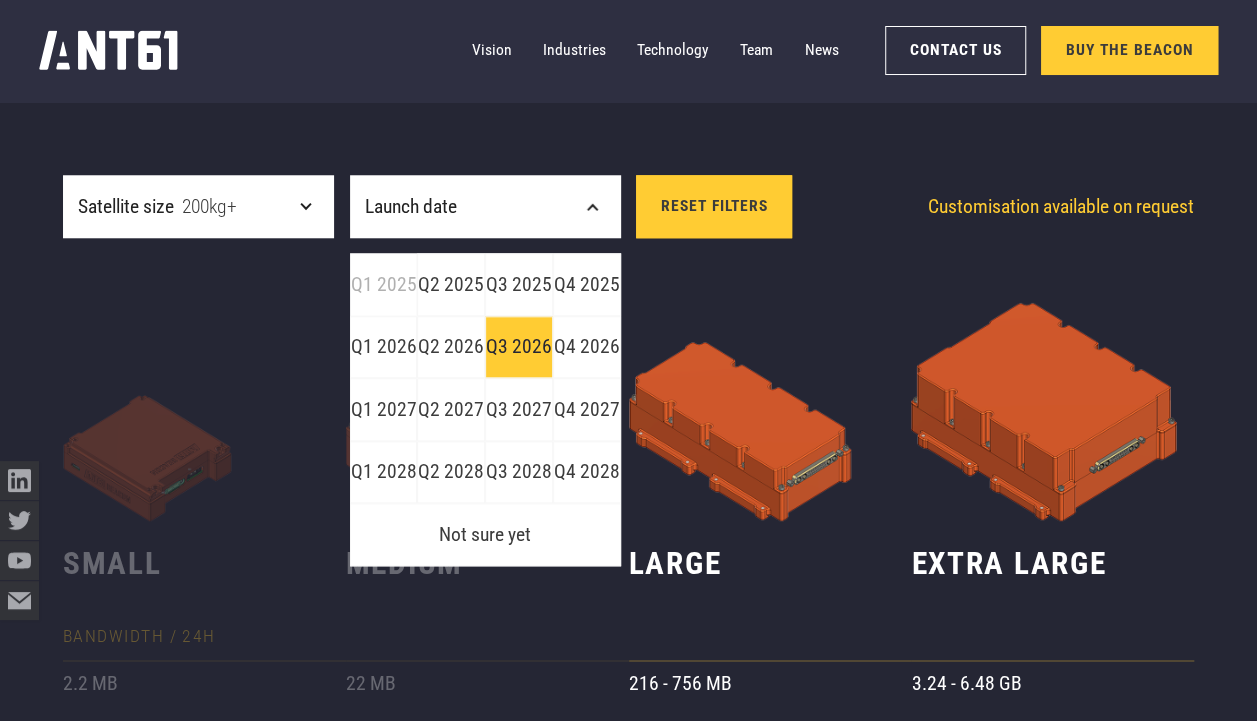 click on "Q3 2026" at bounding box center (519, 347) 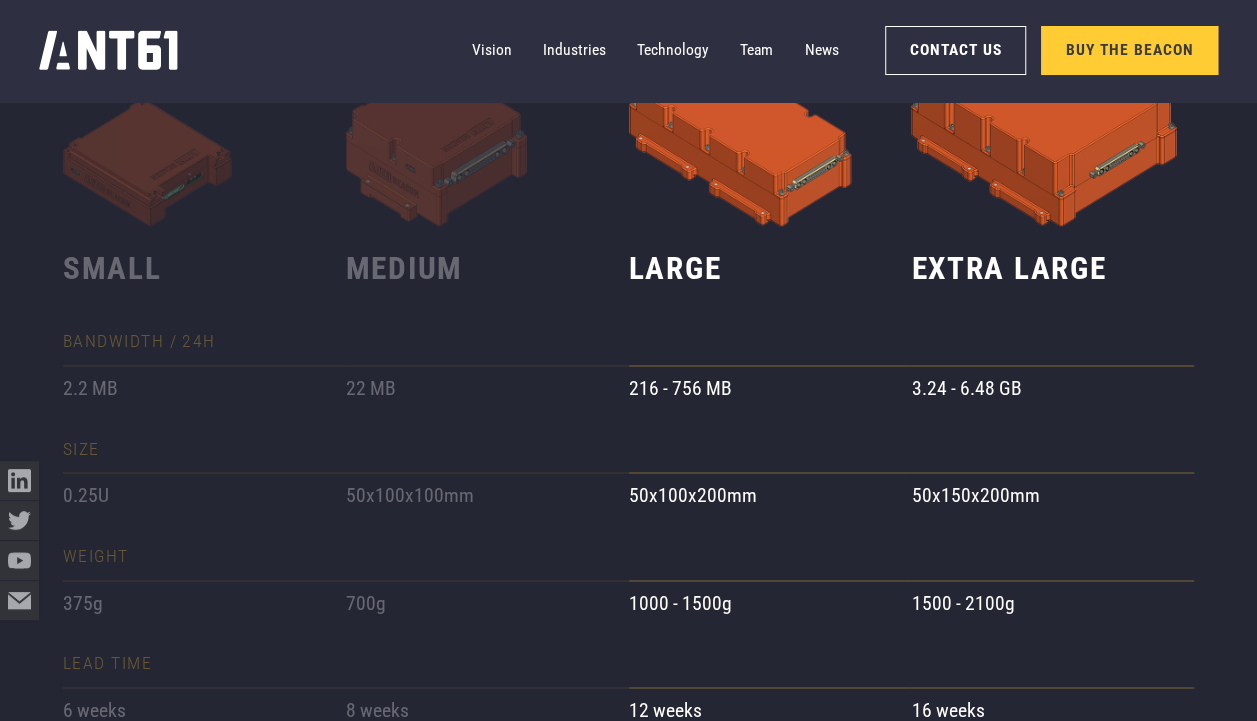 scroll, scrollTop: 1132, scrollLeft: 0, axis: vertical 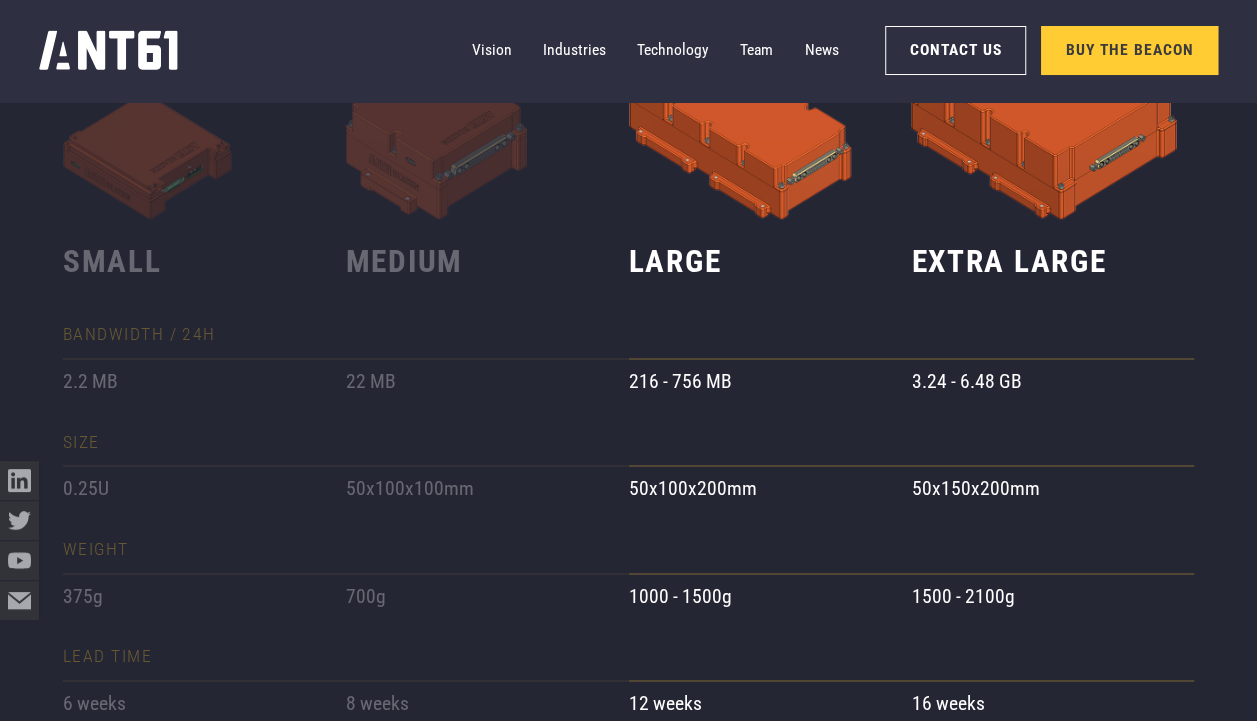 click on "216 - 756 MB" at bounding box center (770, 381) 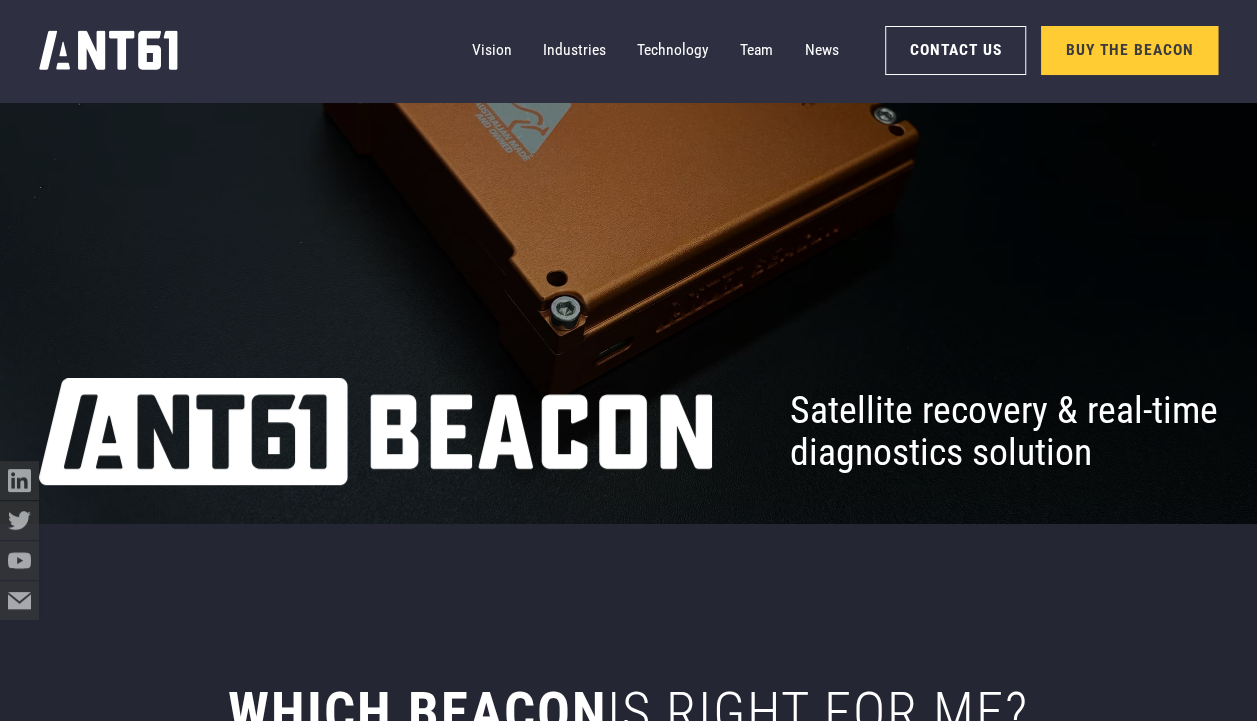scroll, scrollTop: 0, scrollLeft: 0, axis: both 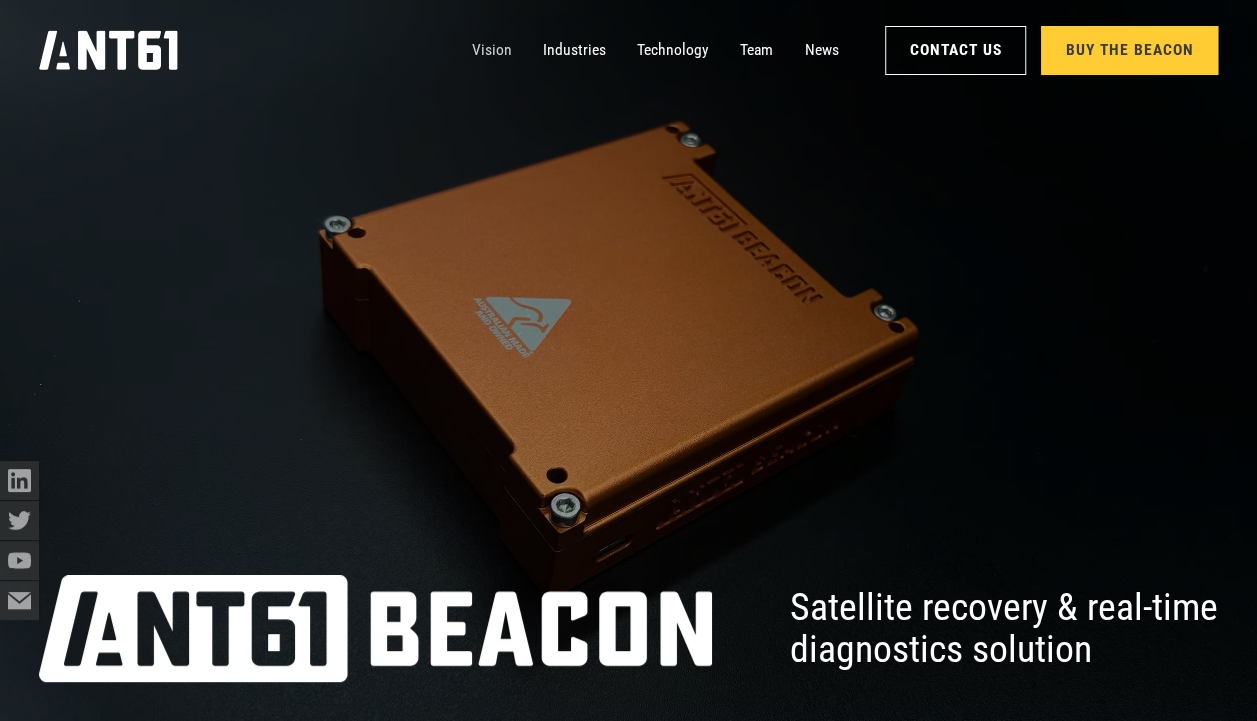 click on "Vision" at bounding box center (491, 50) 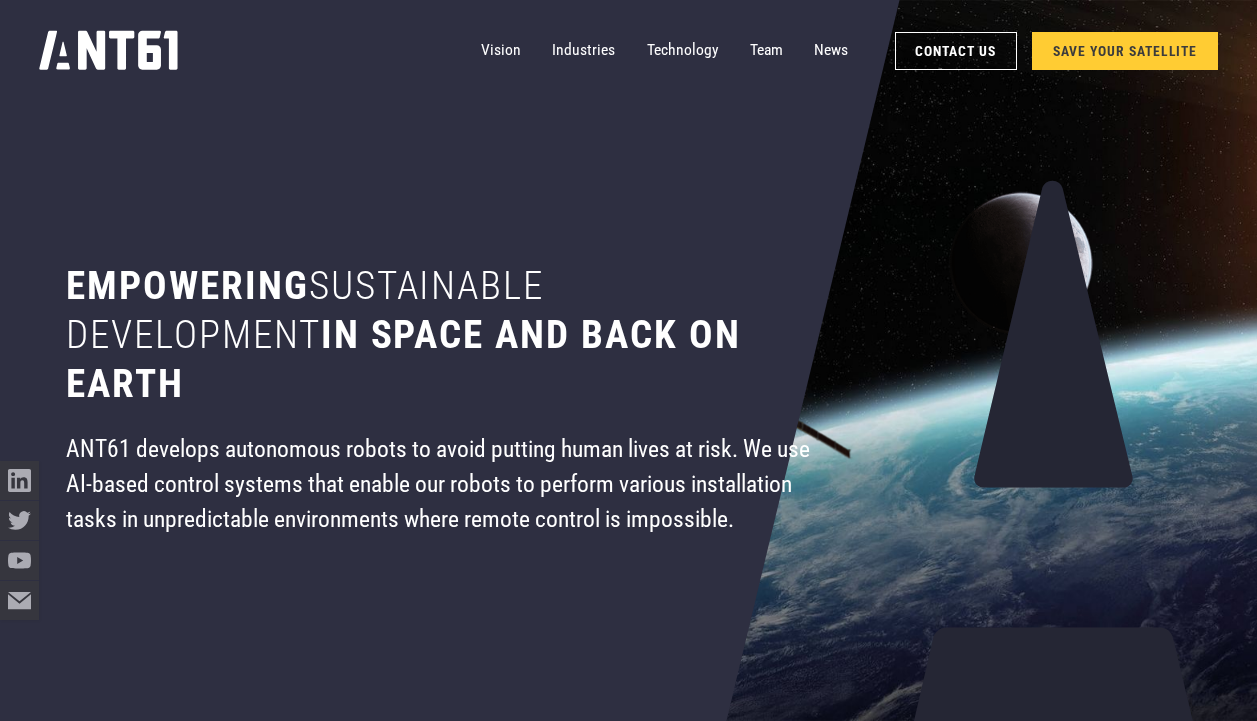 scroll, scrollTop: 0, scrollLeft: 0, axis: both 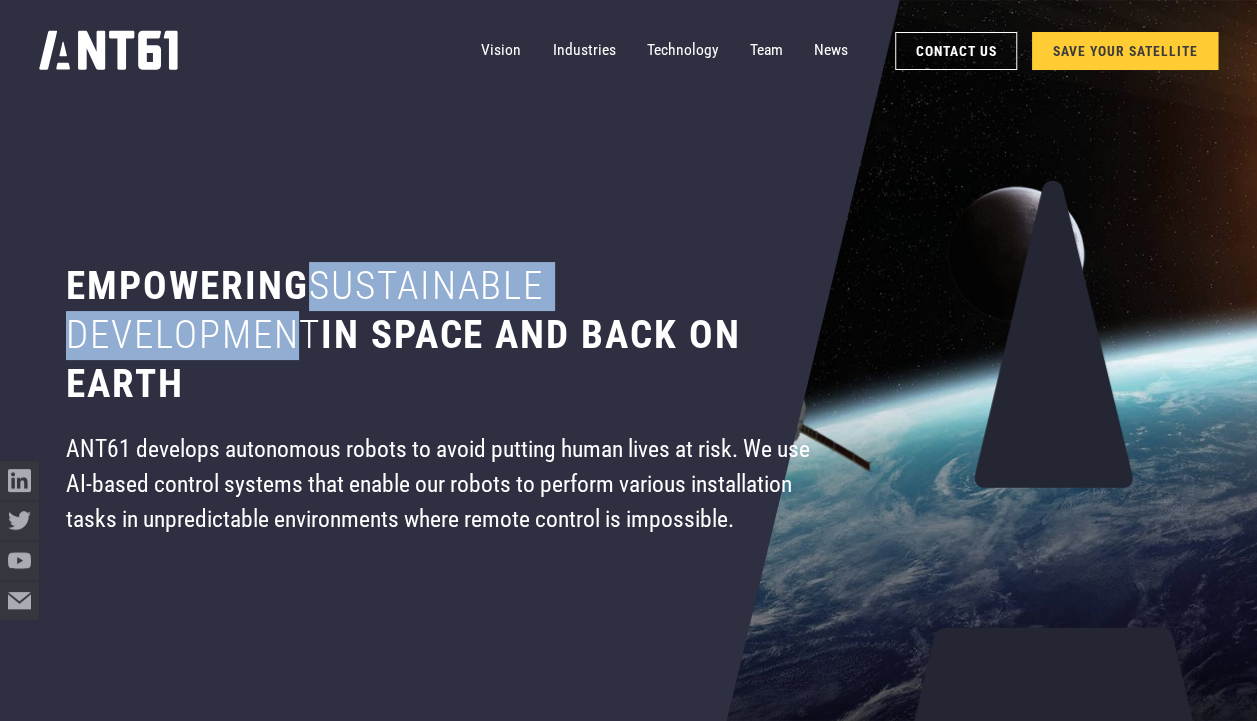 drag, startPoint x: 304, startPoint y: 286, endPoint x: 274, endPoint y: 480, distance: 196.30588 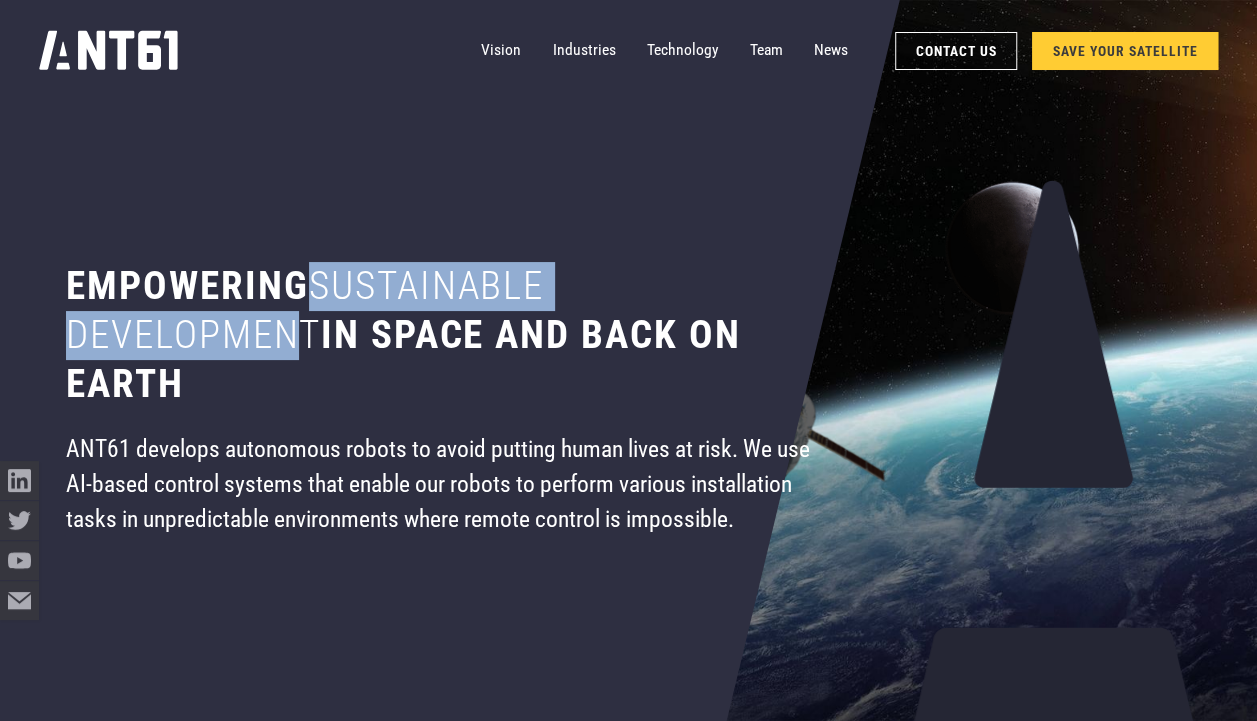 click on "ANT61 develops autonomous robots to avoid putting human lives at risk. We use AI-based control systems that enable our robots to perform various installation tasks in unpredictable environments where remote control is impossible." at bounding box center (443, 484) 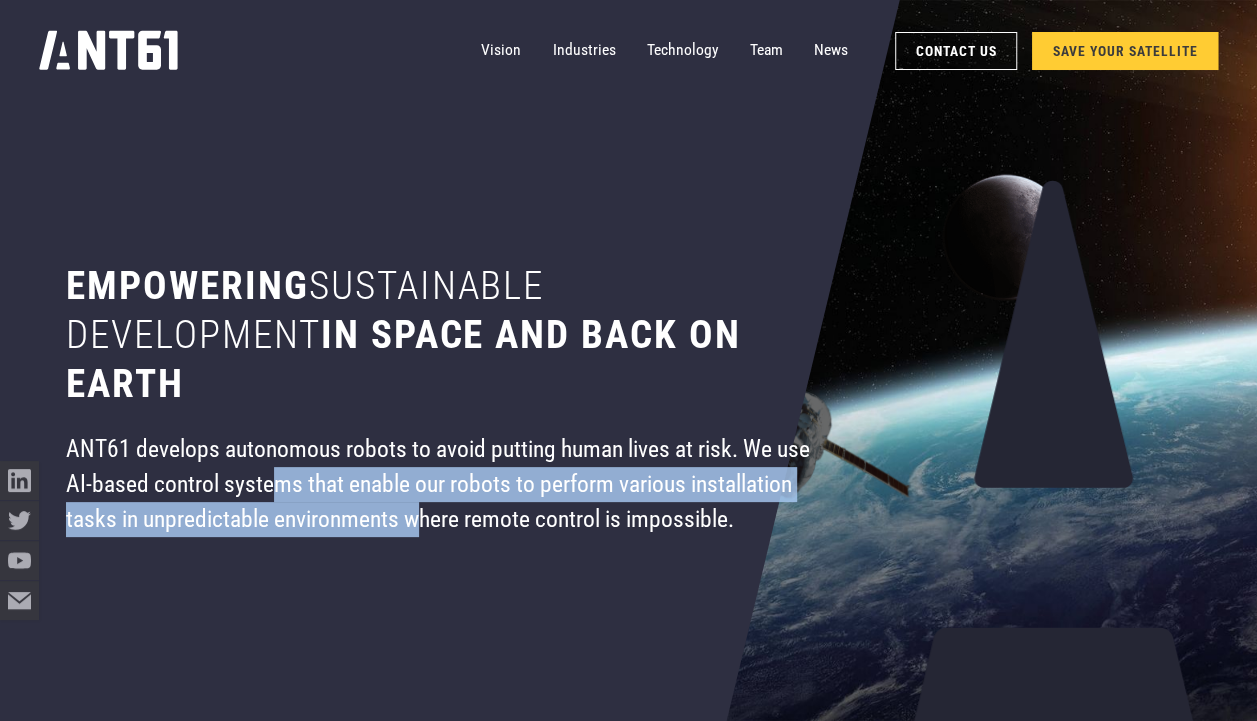drag, startPoint x: 269, startPoint y: 487, endPoint x: 424, endPoint y: 529, distance: 160.58954 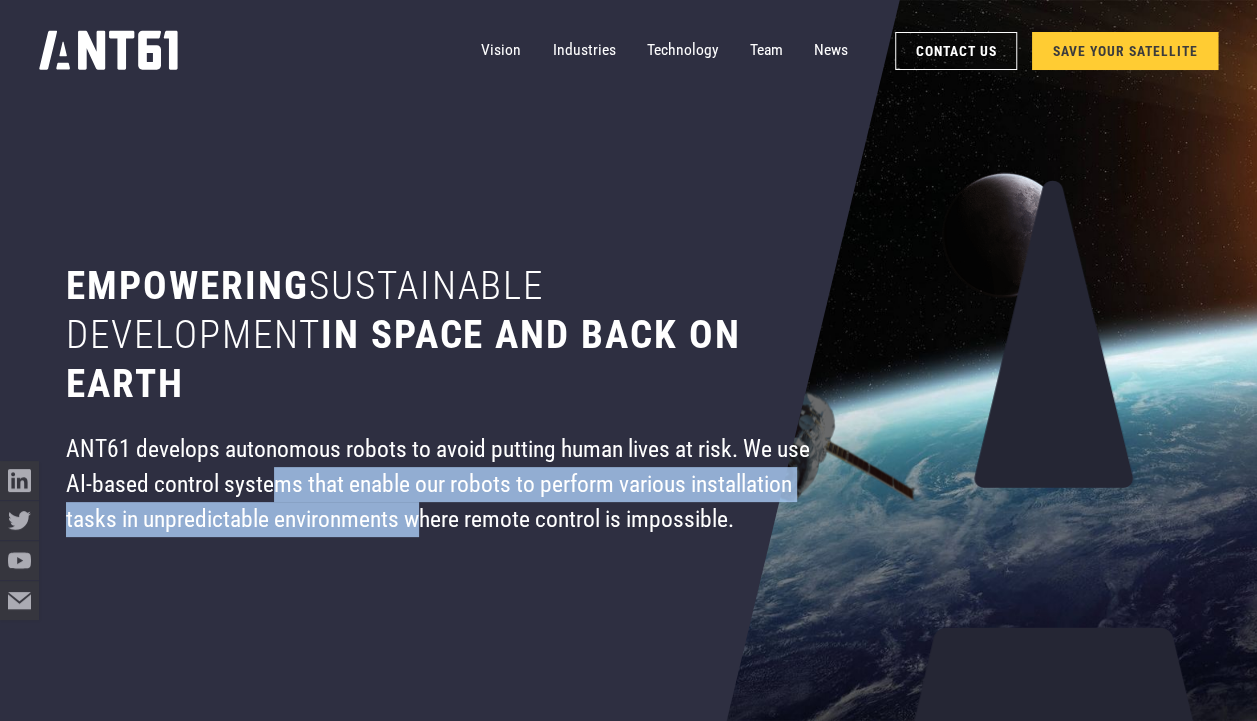 click on "ANT61 develops autonomous robots to avoid putting human lives at risk. We use AI-based control systems that enable our robots to perform various installation tasks in unpredictable environments where remote control is impossible." at bounding box center (443, 484) 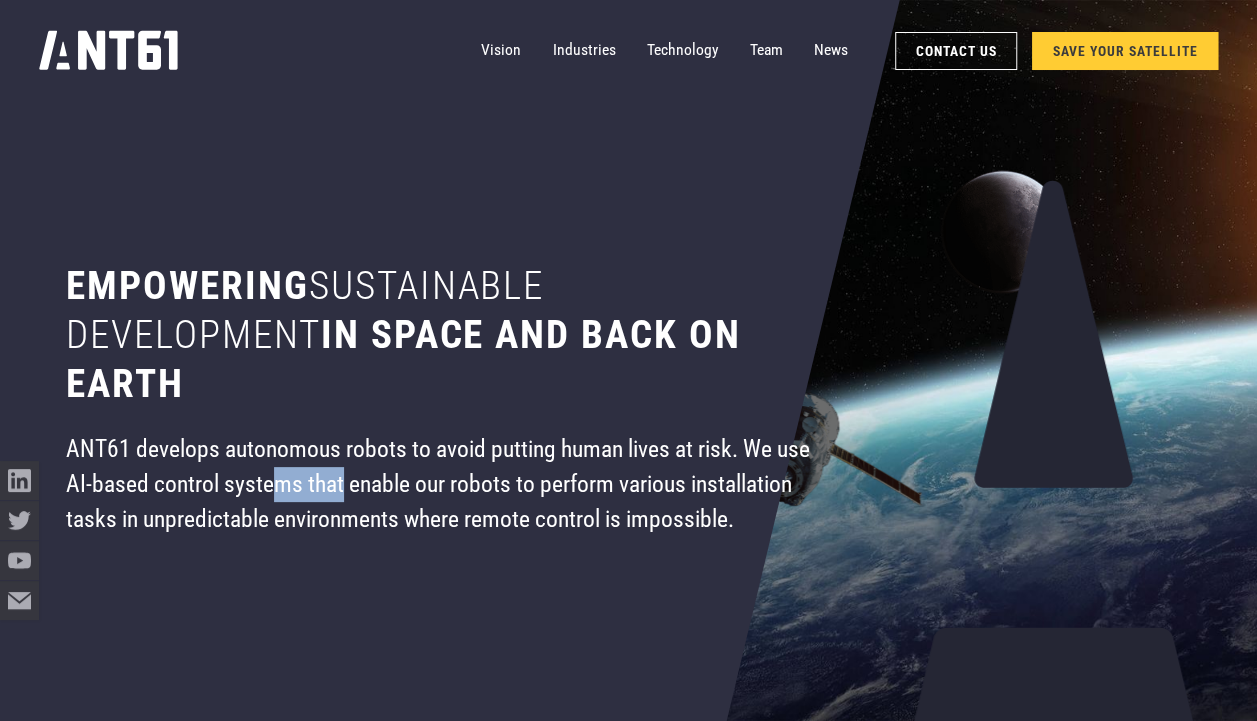 drag, startPoint x: 424, startPoint y: 529, endPoint x: 298, endPoint y: 463, distance: 142.23924 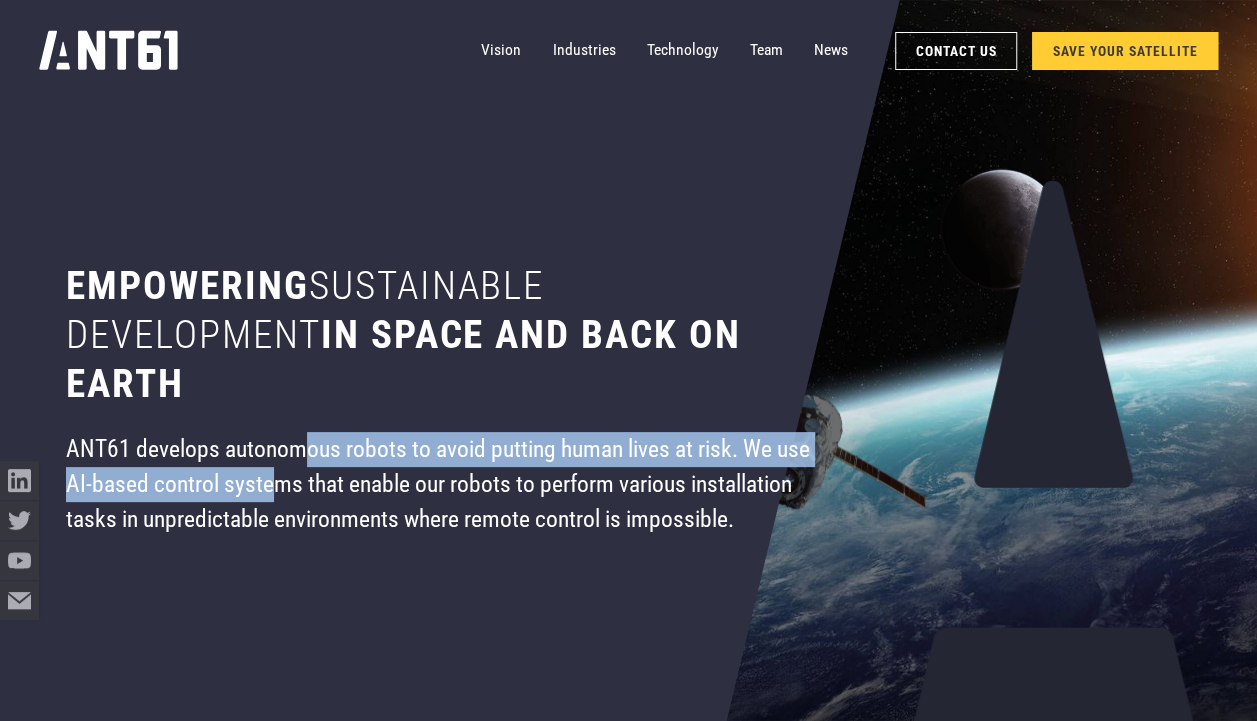 click on "ANT61 develops autonomous robots to avoid putting human lives at risk. We use AI-based control systems that enable our robots to perform various installation tasks in unpredictable environments where remote control is impossible." at bounding box center [443, 484] 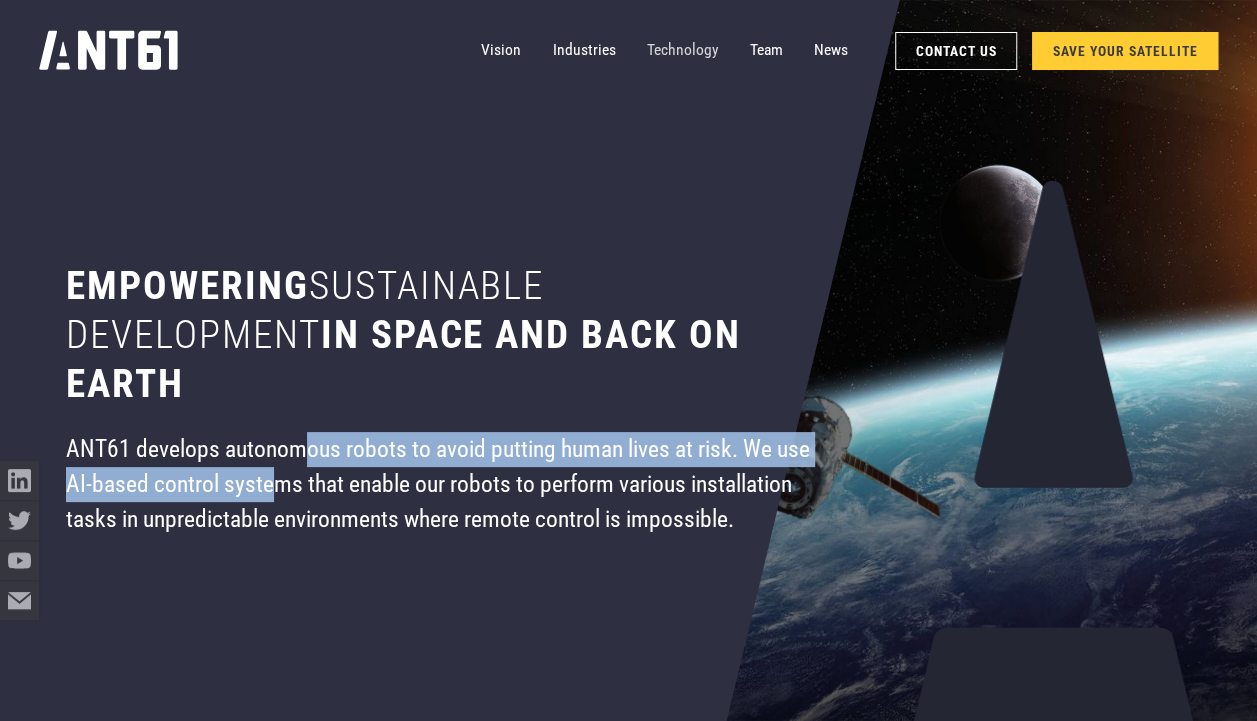 click on "Technology" at bounding box center (683, 50) 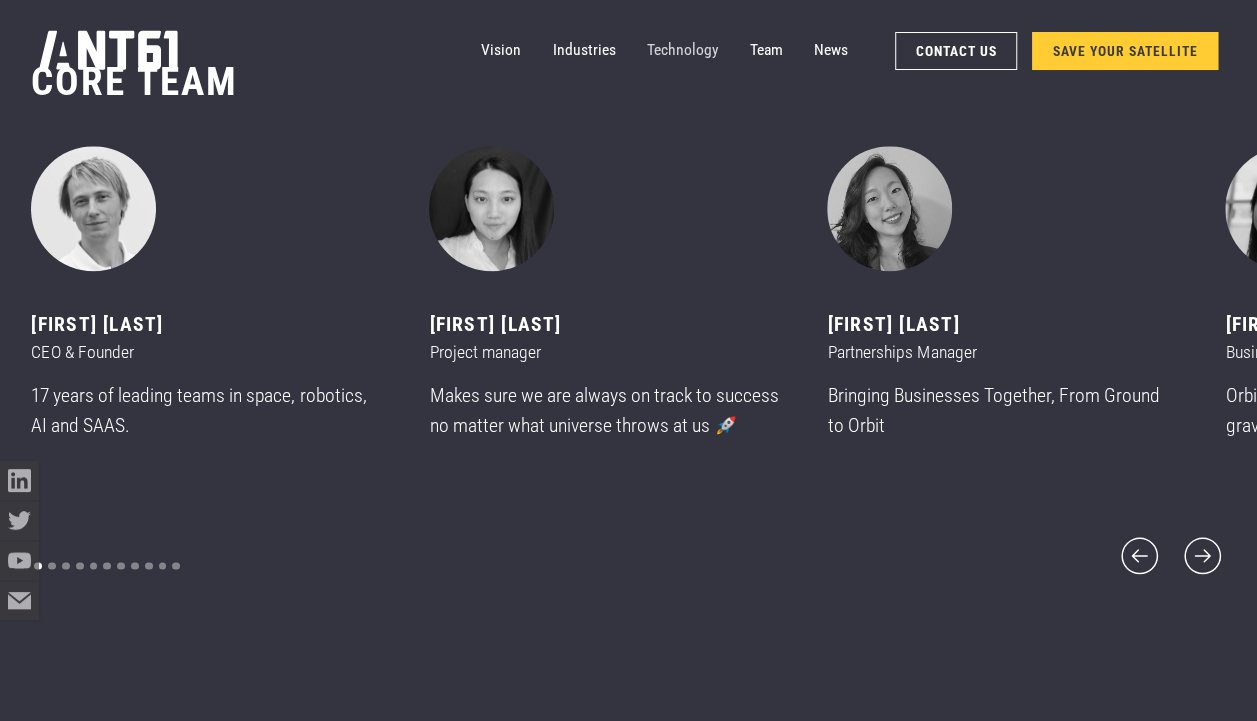 scroll, scrollTop: 8715, scrollLeft: 0, axis: vertical 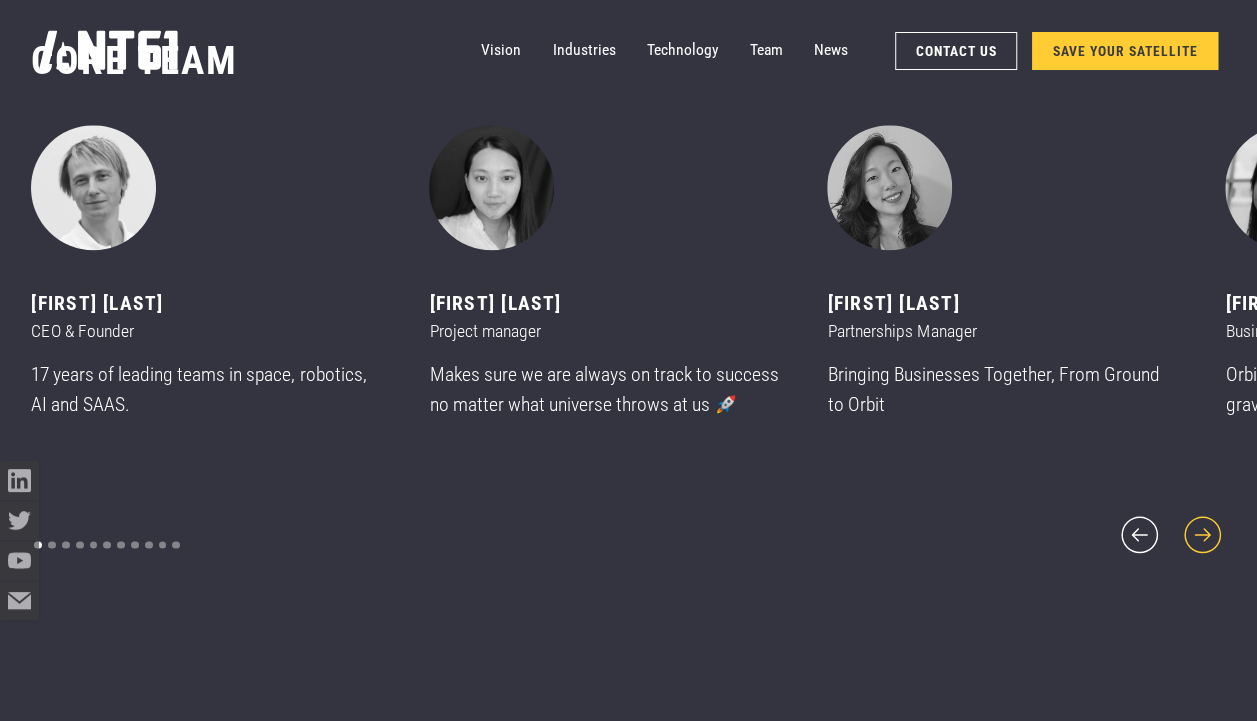 click 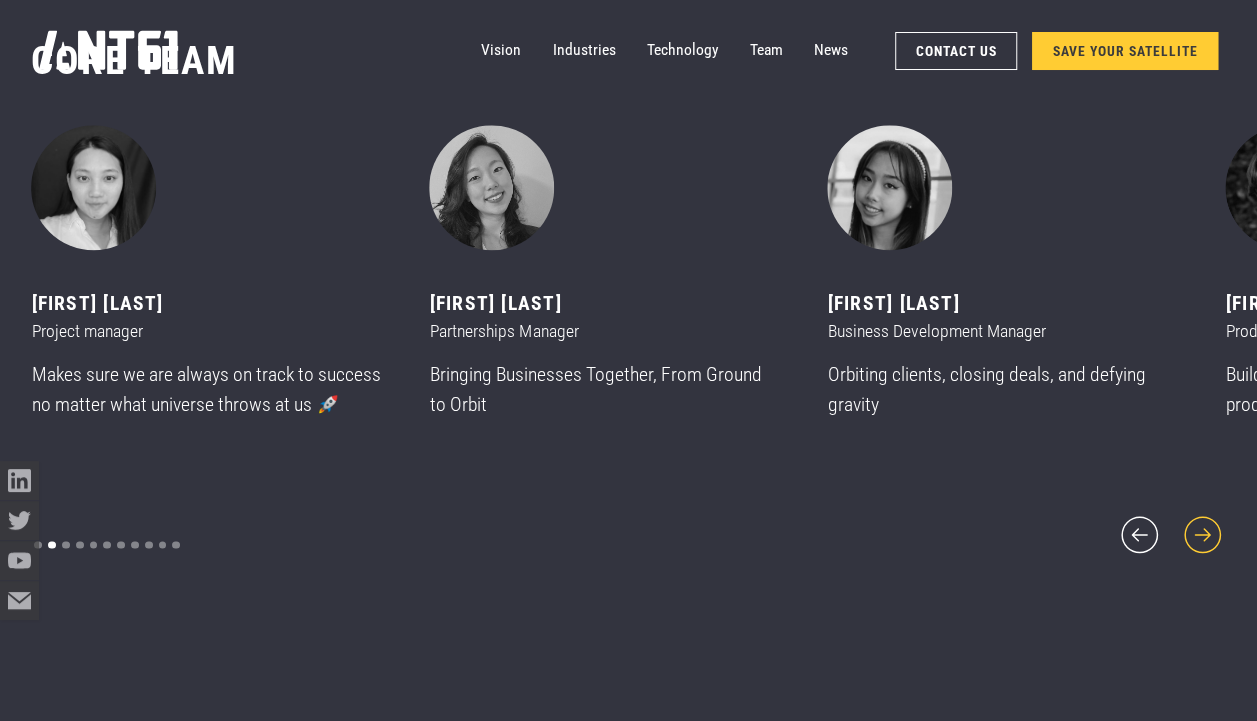 click 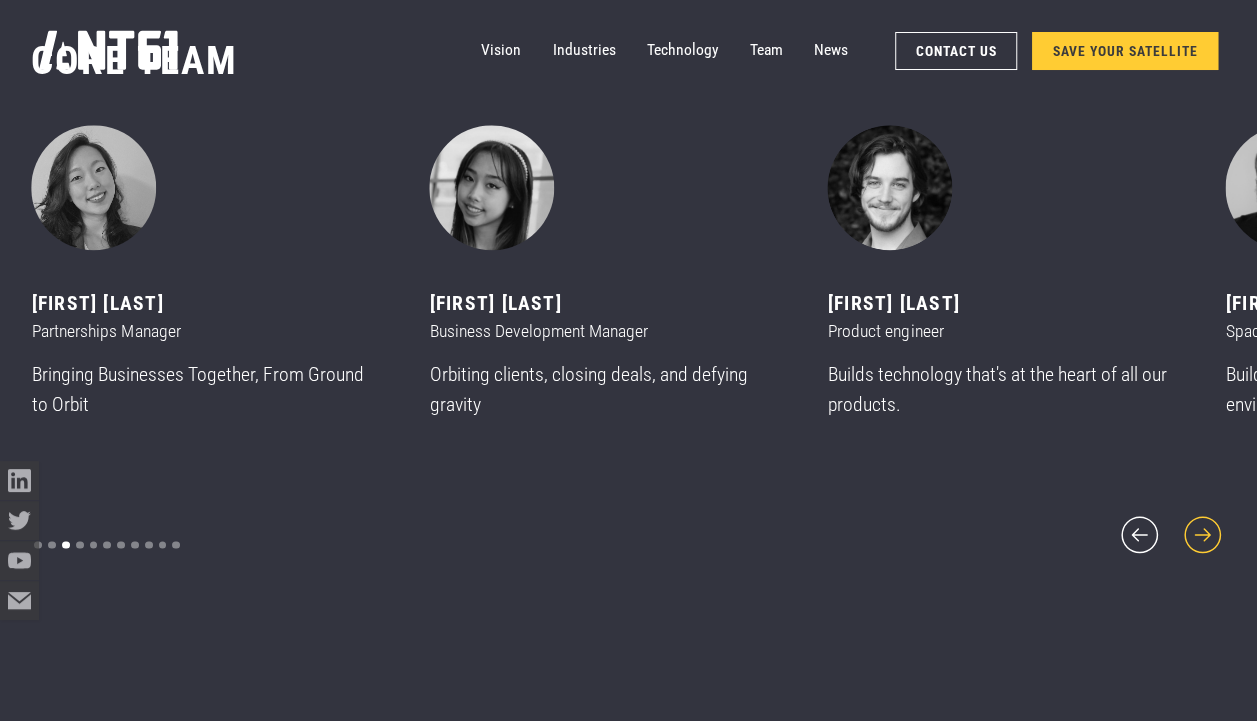 click 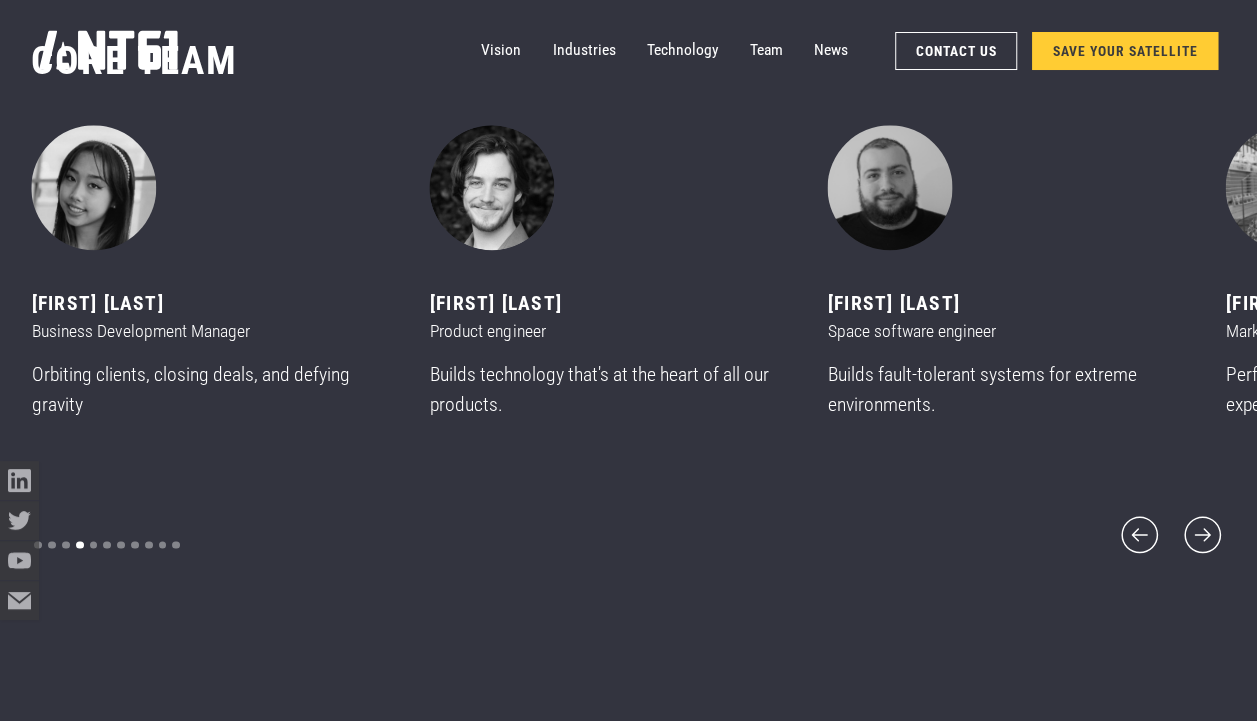 drag, startPoint x: 1206, startPoint y: 533, endPoint x: 1192, endPoint y: 580, distance: 49.0408 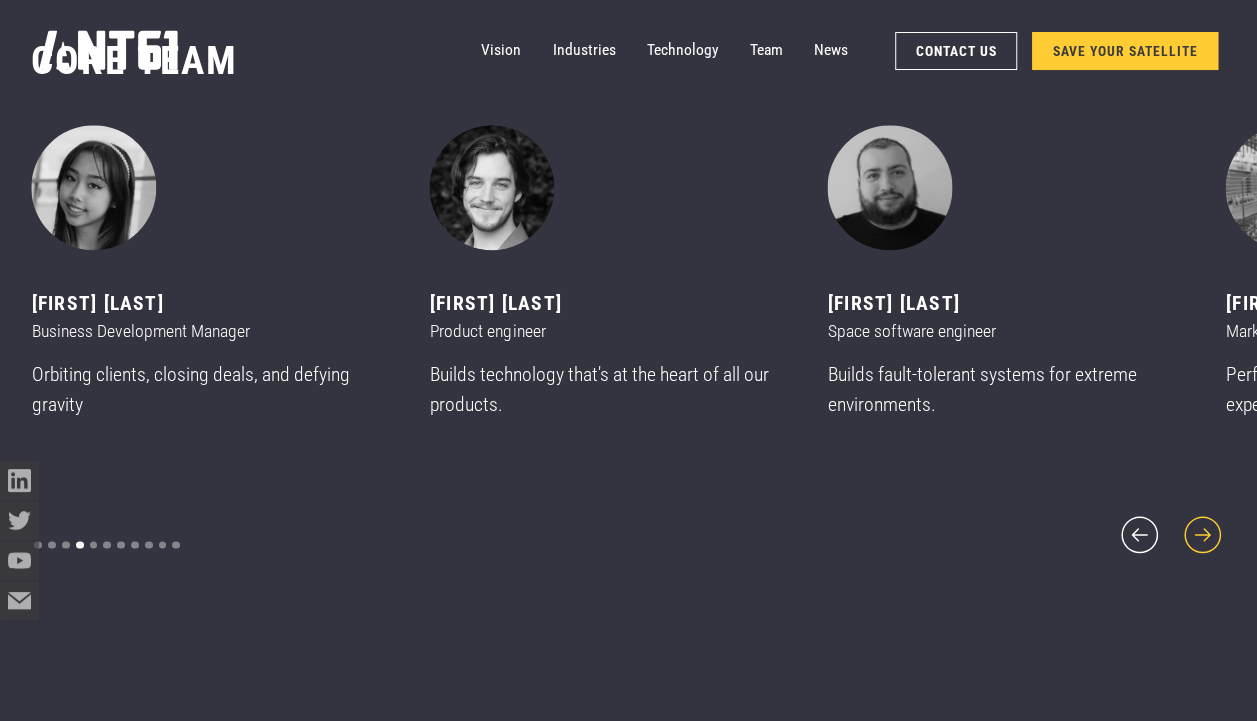 click 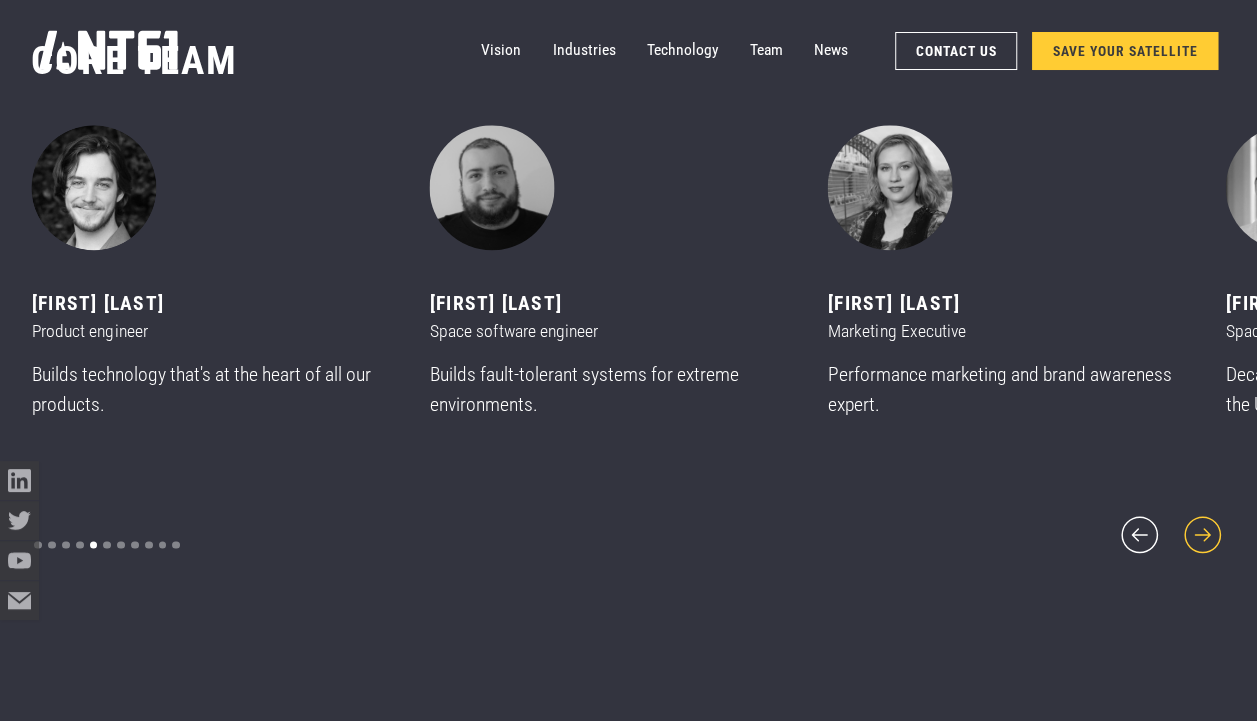 click 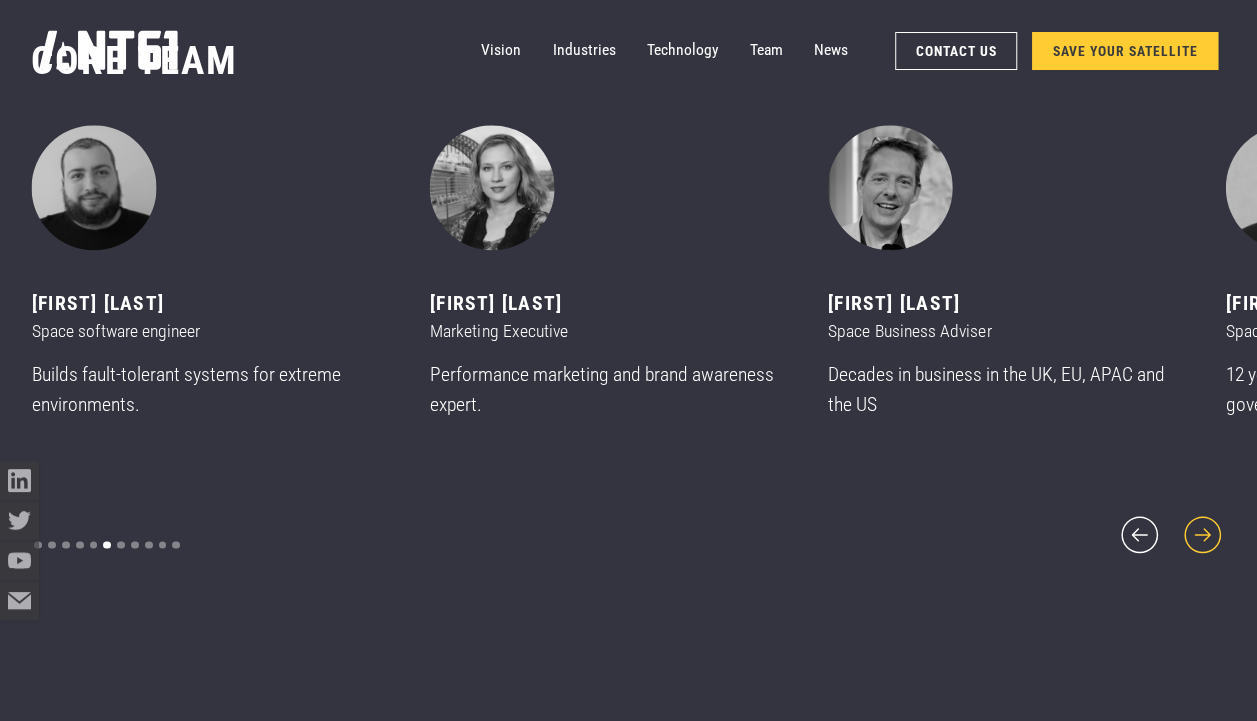 click 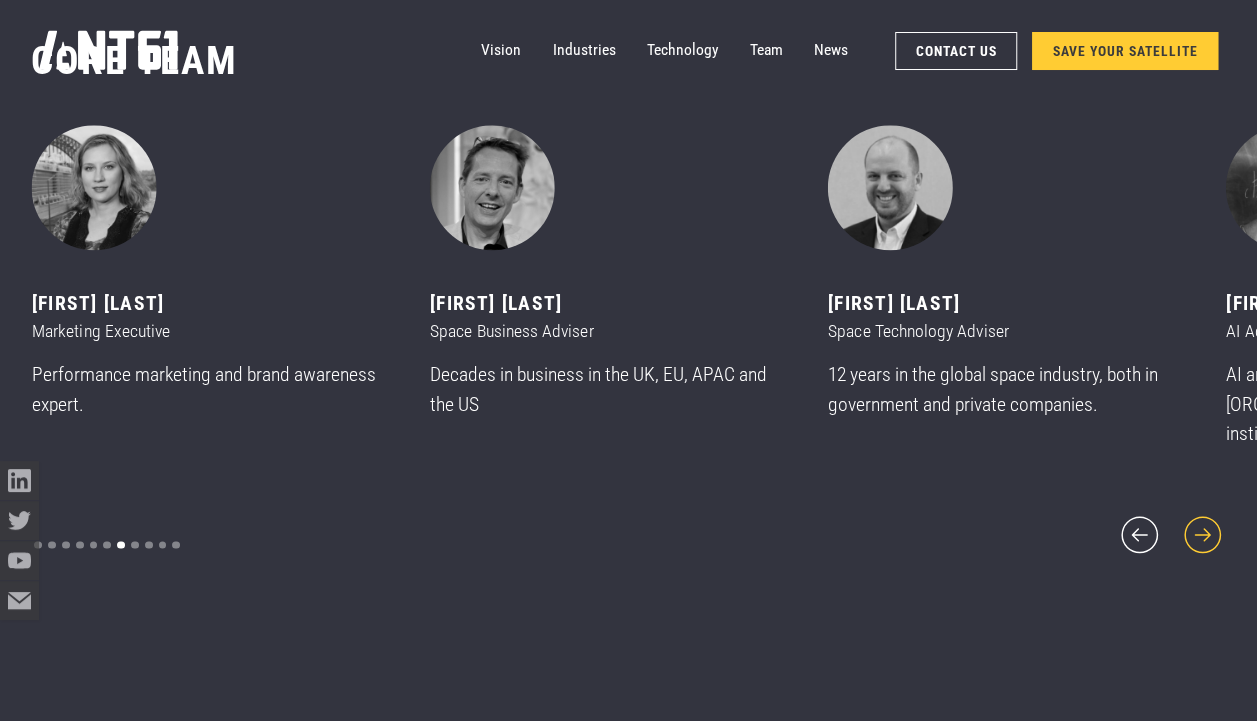 click 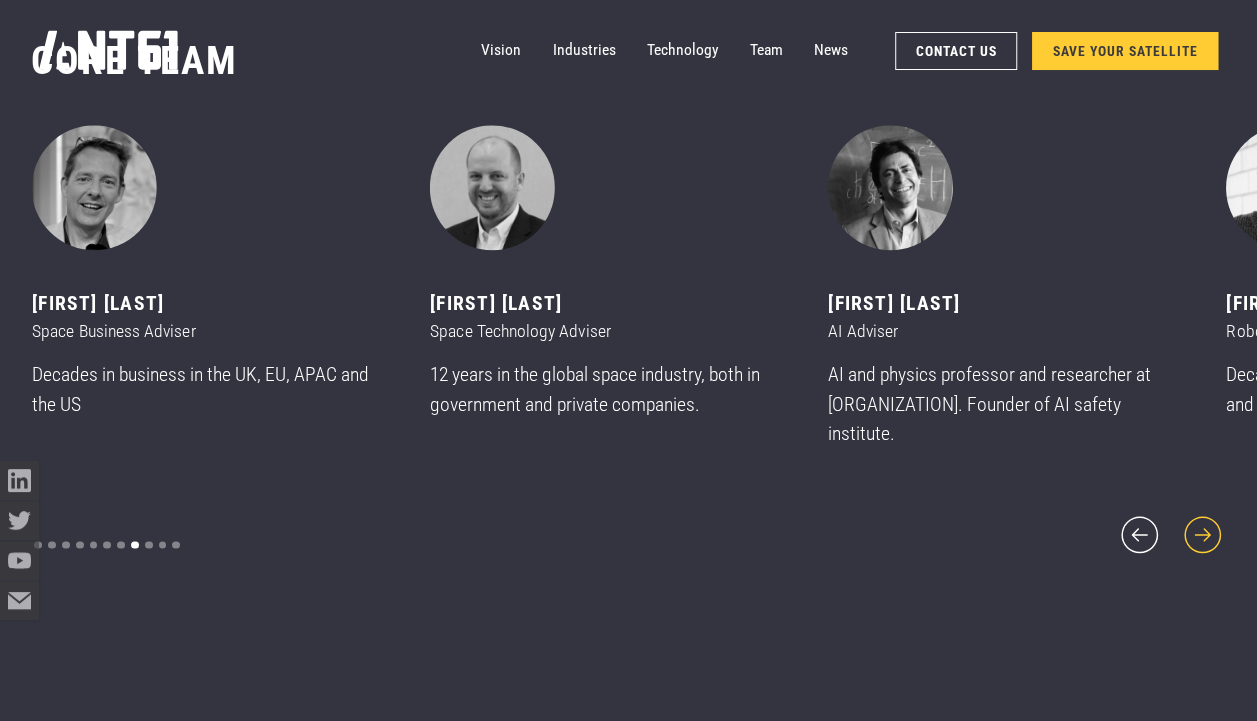 click 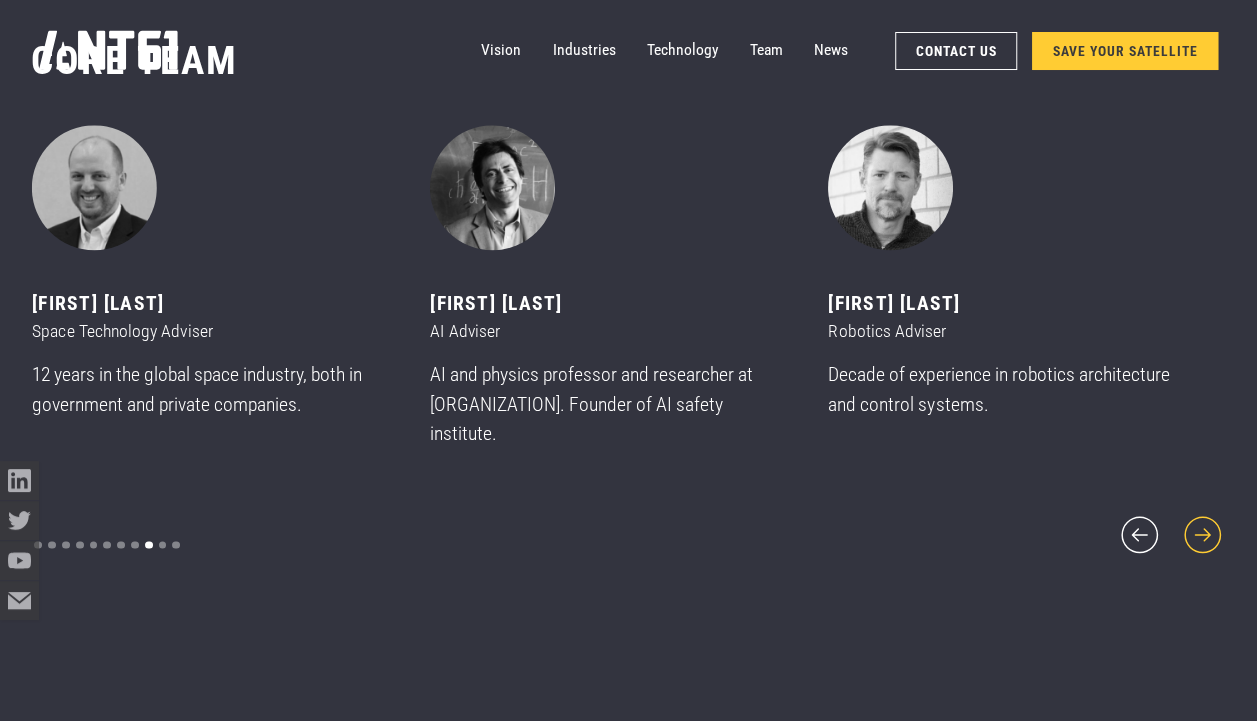 click 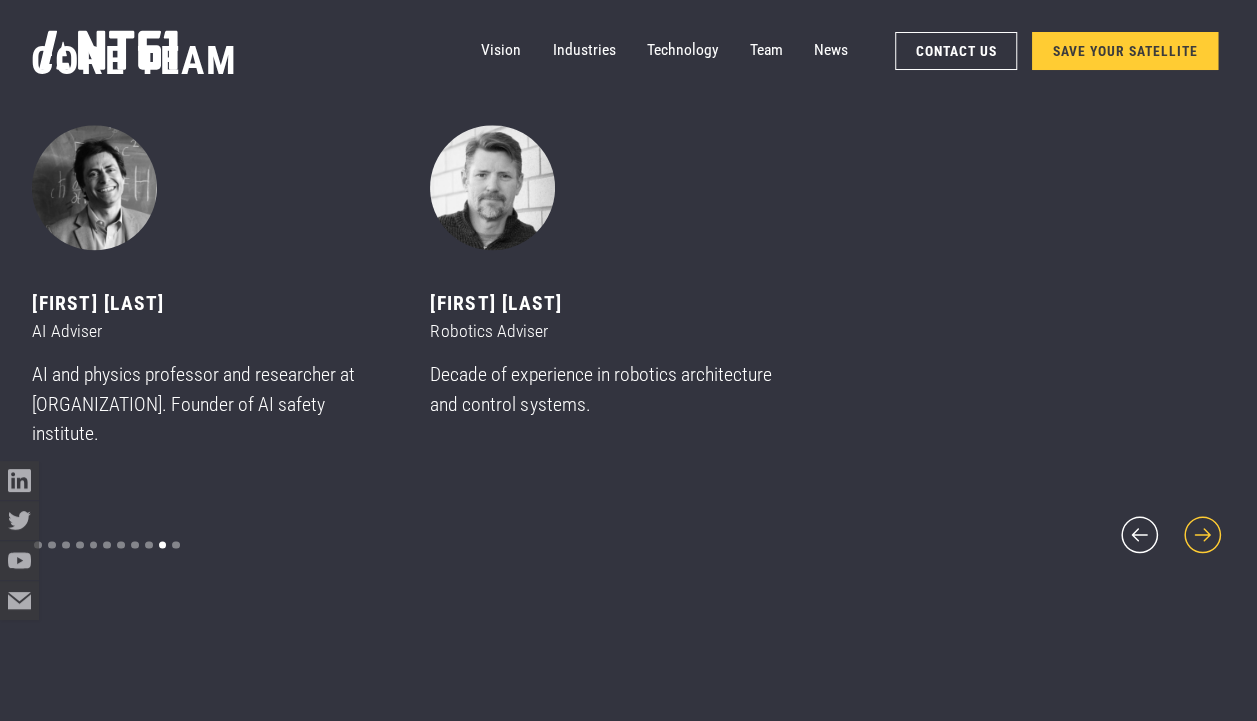 click 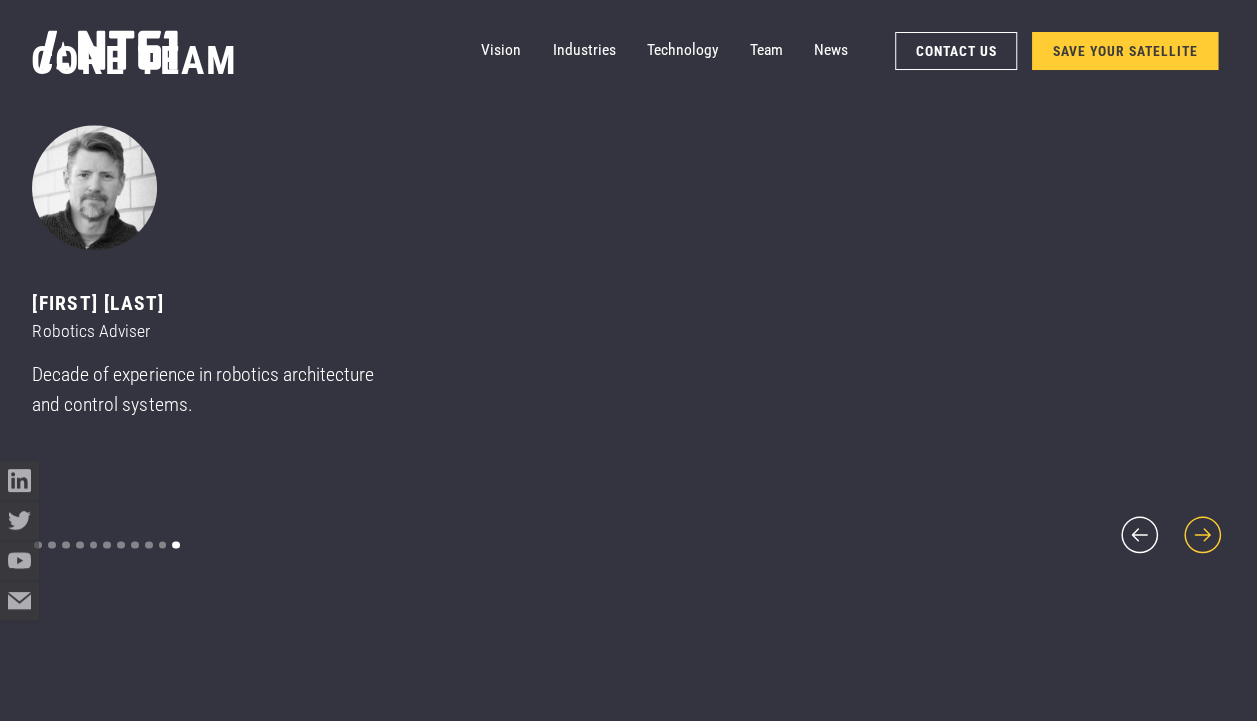 click 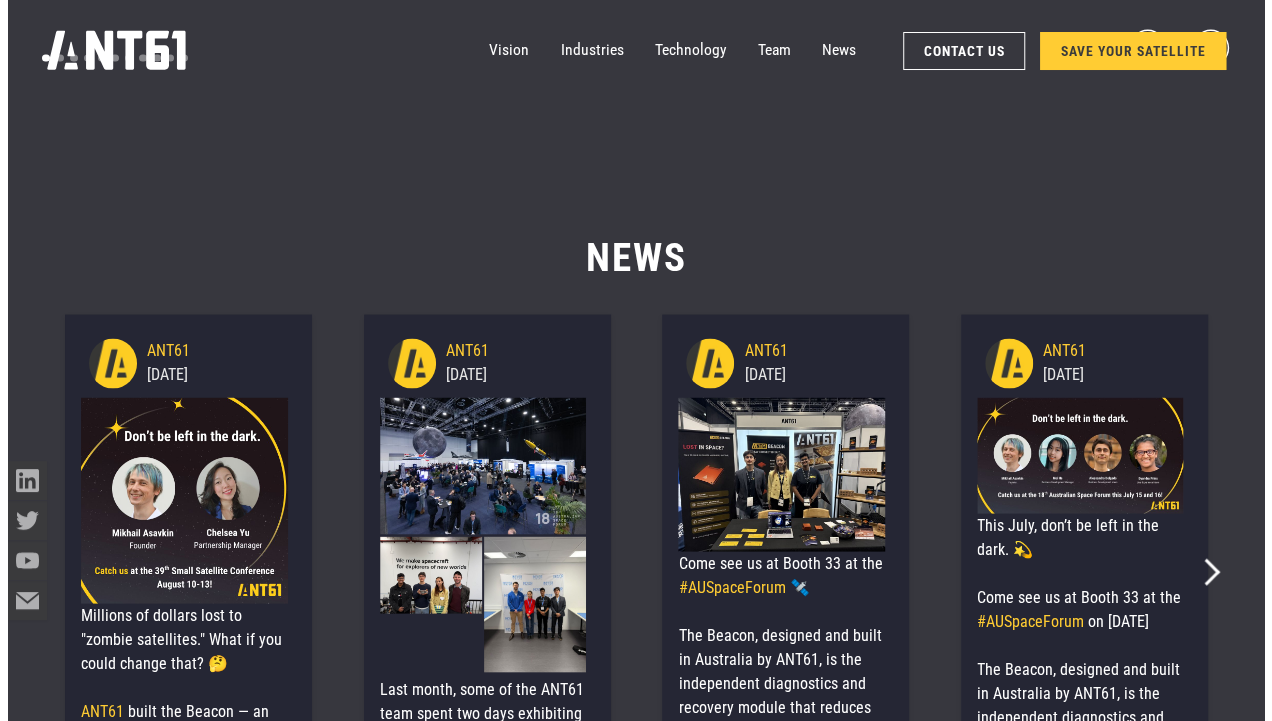 scroll, scrollTop: 9426, scrollLeft: 0, axis: vertical 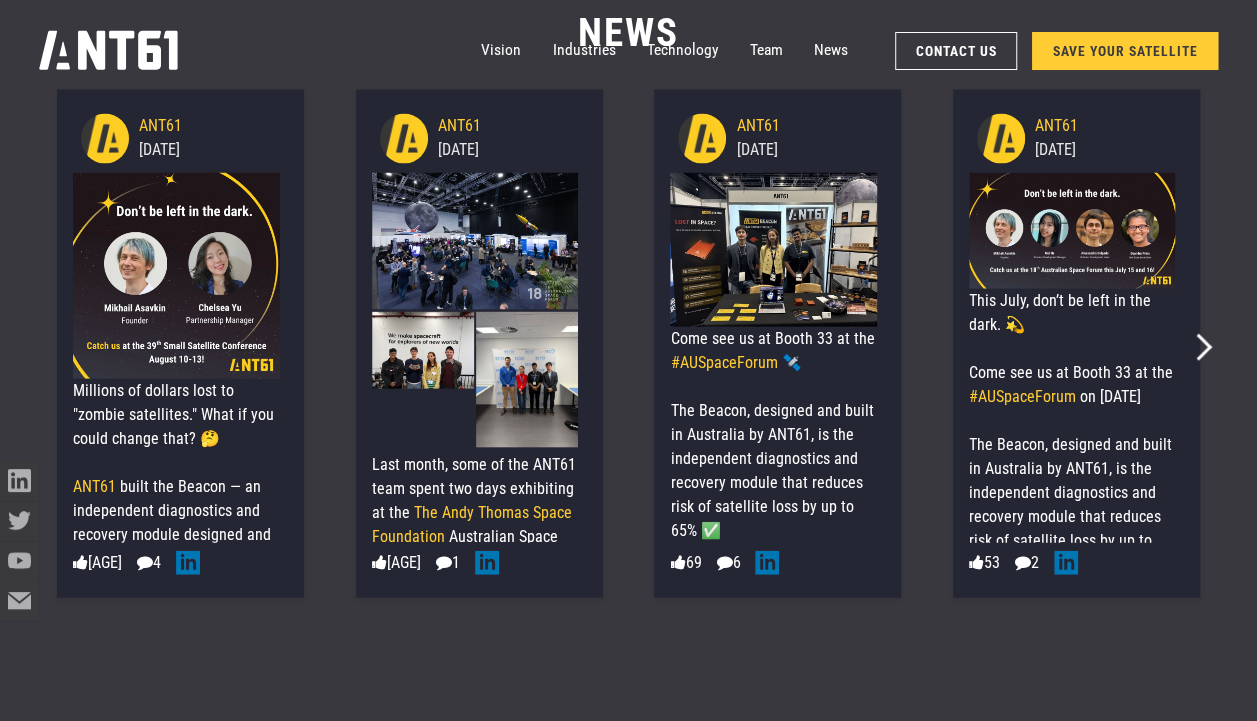 click on "Come see us at Booth 33 at the #AUSpaceForum 🛰️ The Beacon, designed and built in Australia by ANT61, is the independent diagnostics and recovery module that reduces risk of satellite loss by up to 65% ✅ Since achieving space heritage in February 2024, the Beacon has been enabling satellite operators around the world to minimise risk and maximise mission assurance 📈 To learn more about the Beacon: https://lnkd.in/gSjydVE5 #ANT61 #Beacon #18ASF #Space #AustralianSpaceForum #AUSpaceForum #Adelaide #Satellite #SpaceIndustry [FIRST] [LAST] [FIRST] [LAST] [FIRST] [LAST] 69 6 Loading..." at bounding box center (773, 663) 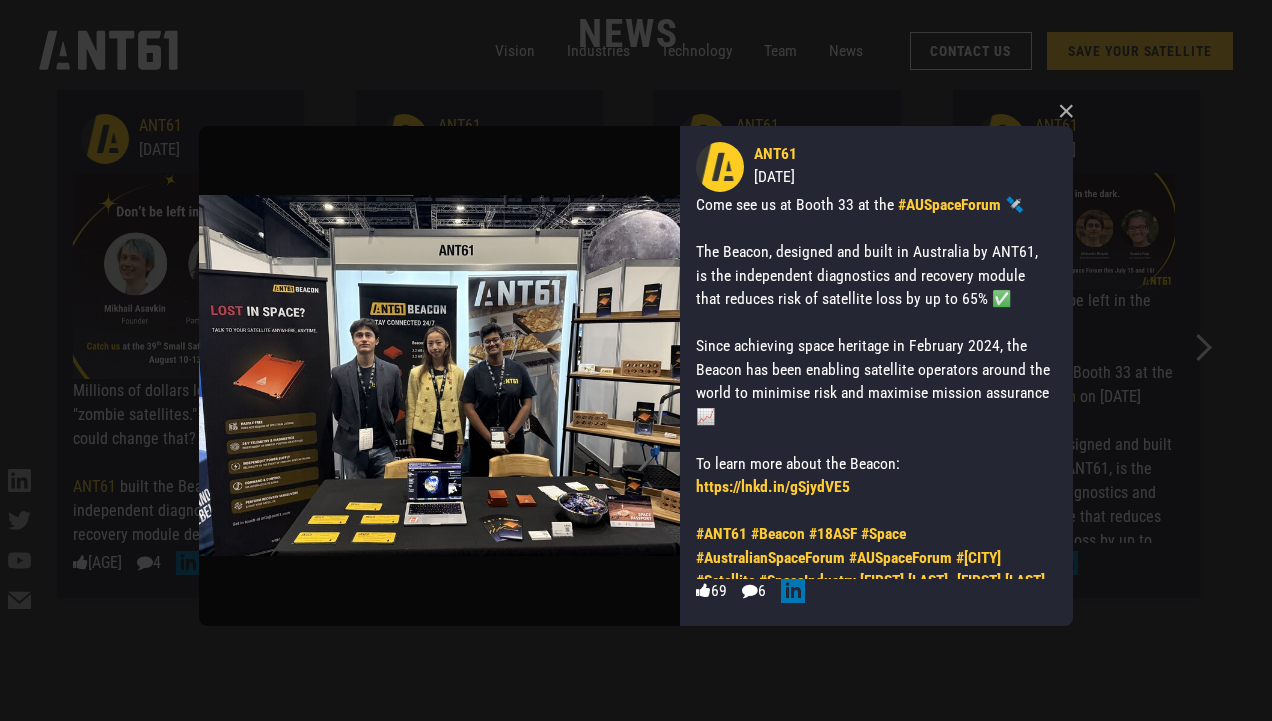click on "https://lnkd.in/gSjydVE5" at bounding box center (773, 486) 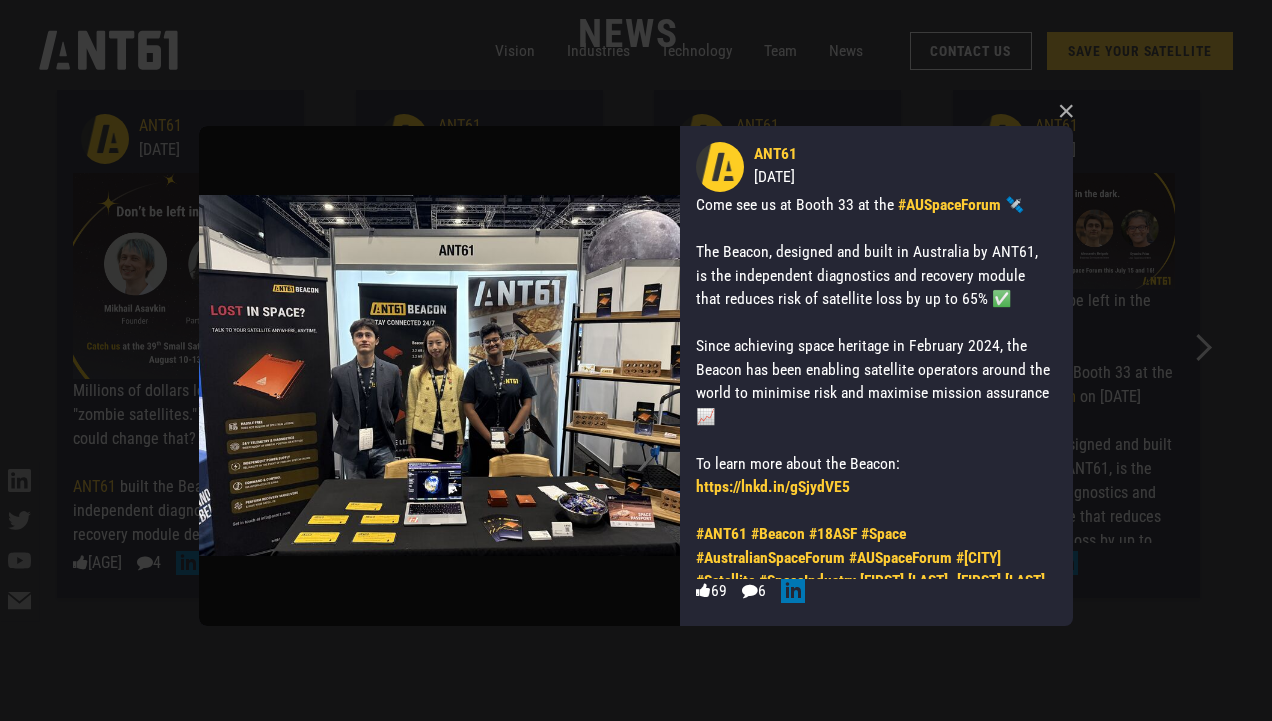 click at bounding box center (439, 376) 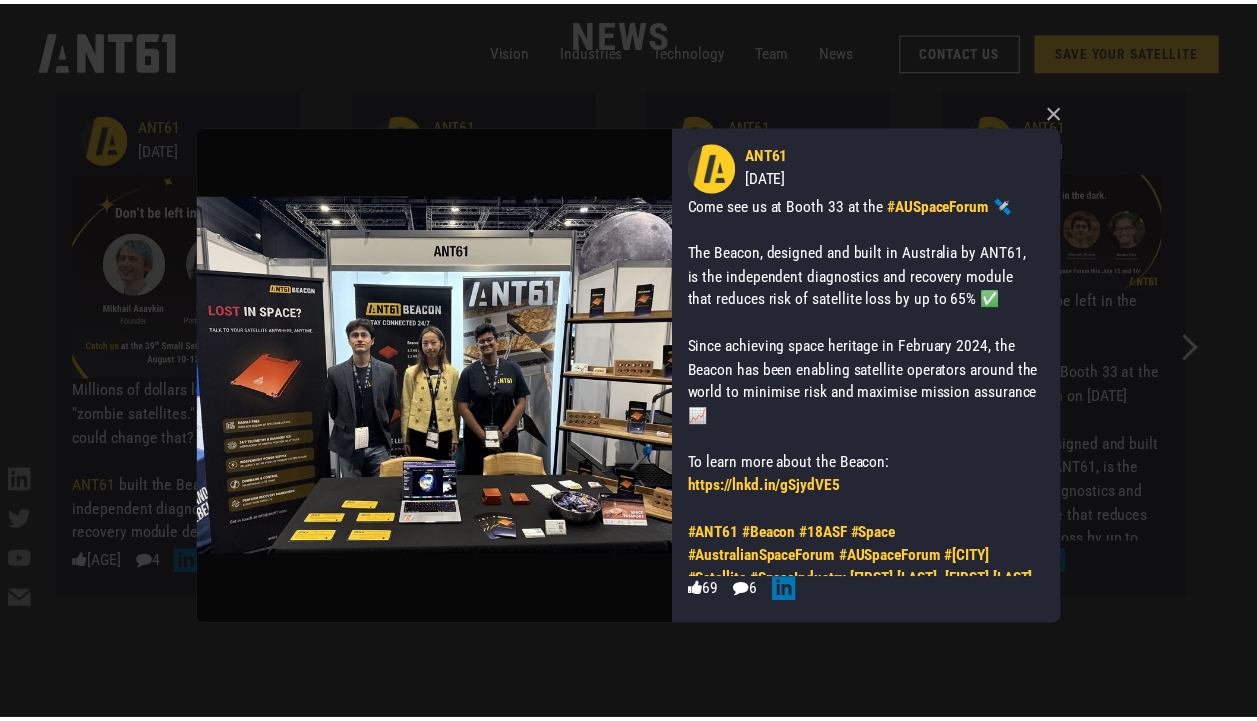 scroll, scrollTop: 8878, scrollLeft: 0, axis: vertical 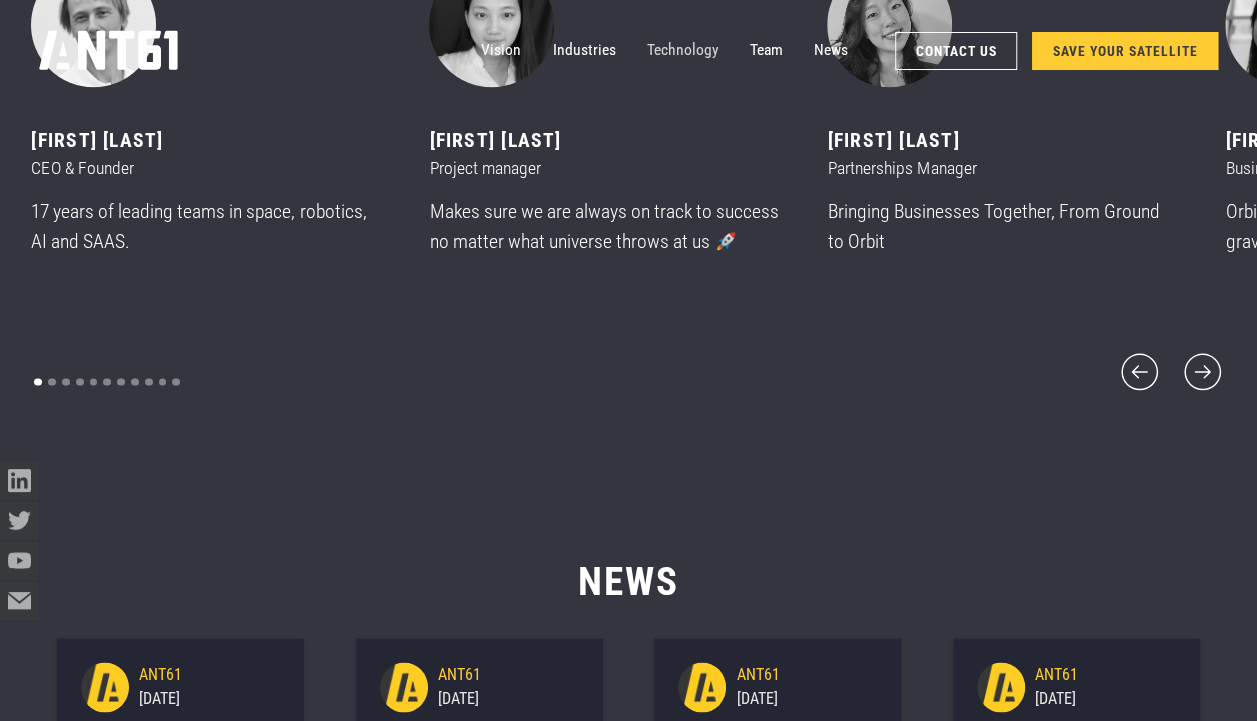 click on "Technology" at bounding box center [683, 50] 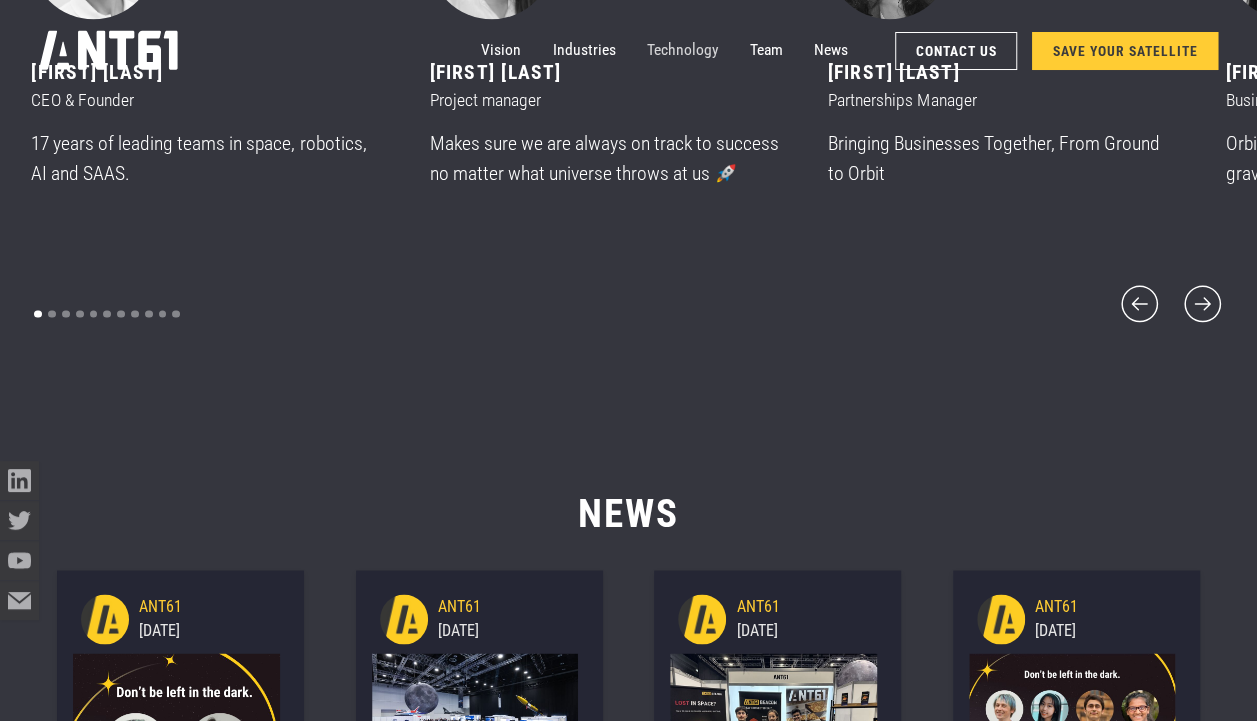 scroll, scrollTop: 8872, scrollLeft: 0, axis: vertical 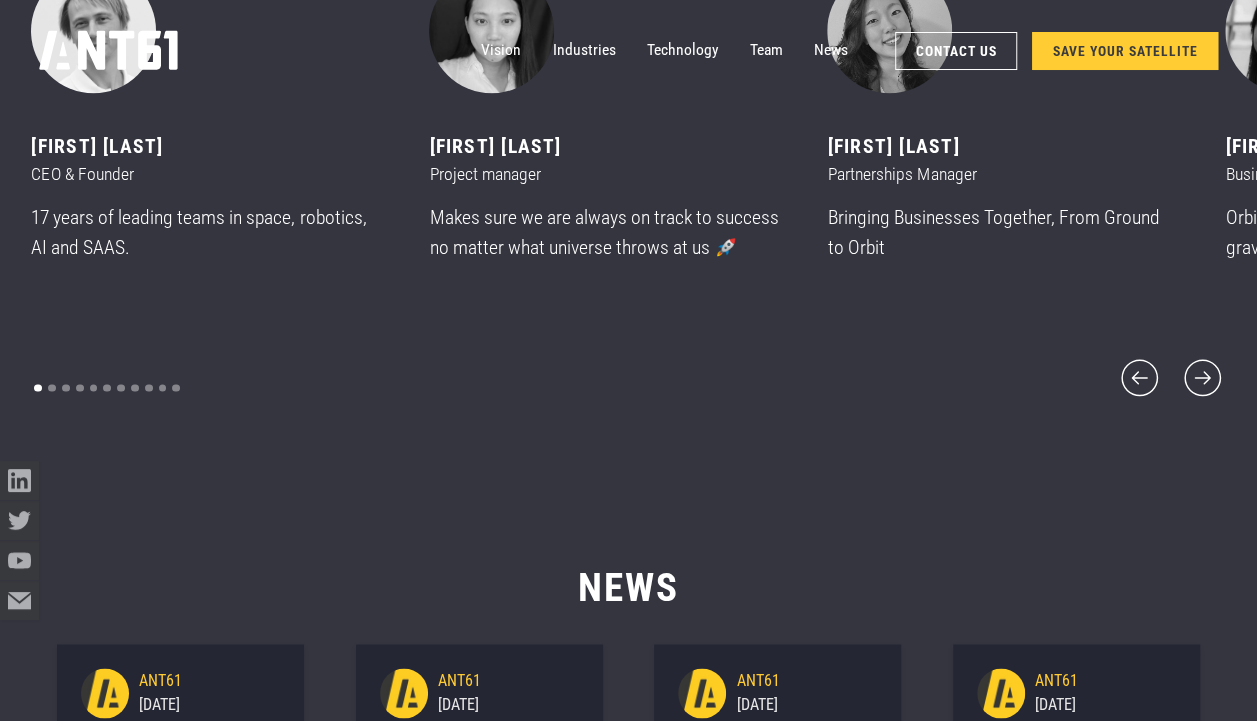 click on "Vision Industries Industries Technology Team News Contact Us SAVE YOUR SATELLITE" at bounding box center (628, 51) 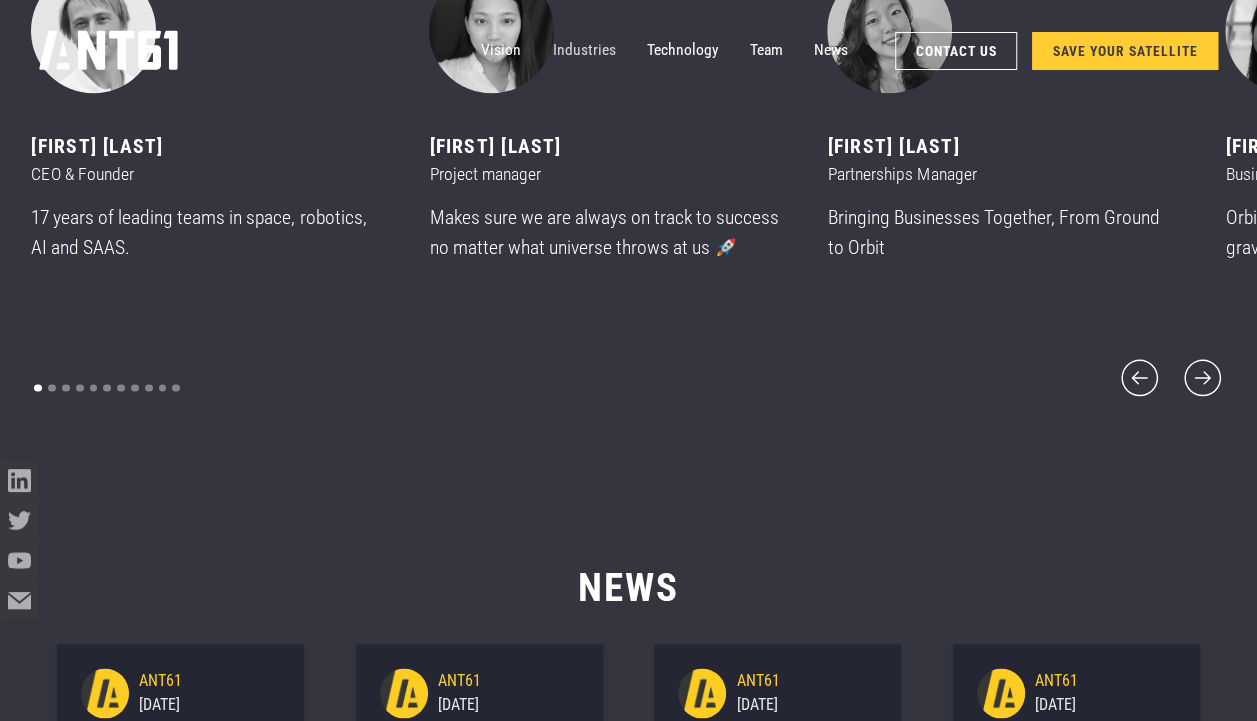 click on "Industries" at bounding box center (583, 50) 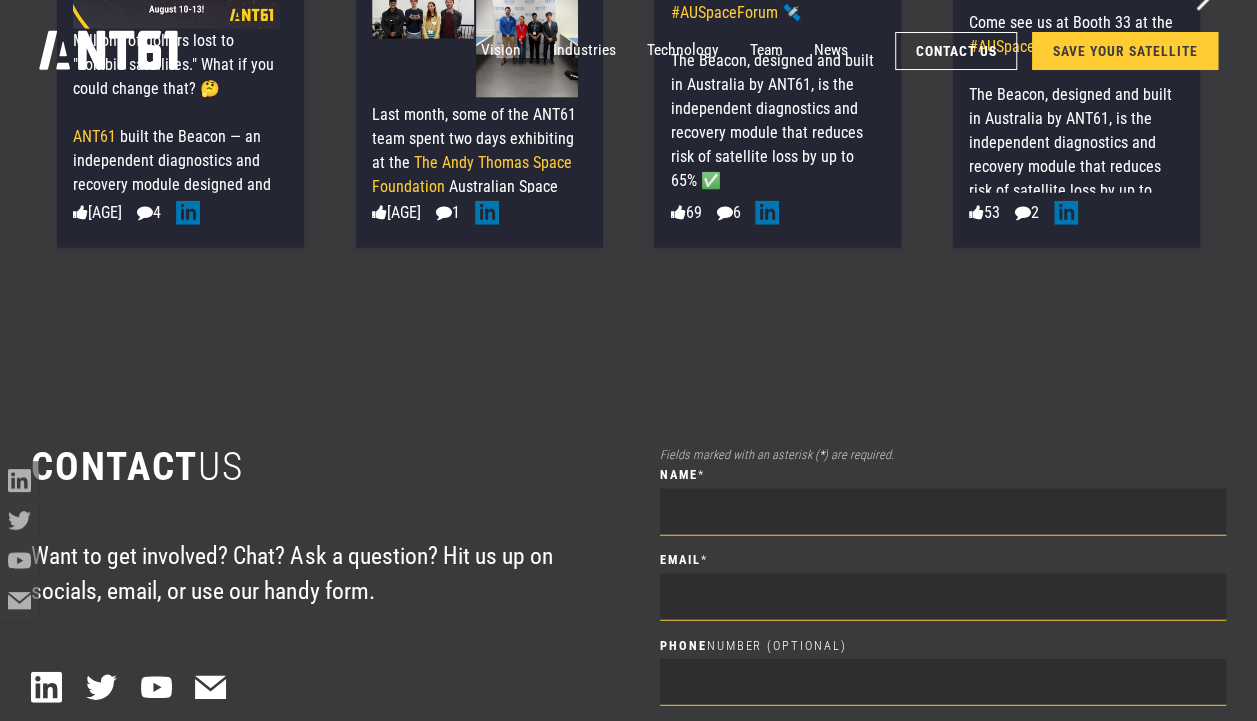 scroll, scrollTop: 10156, scrollLeft: 0, axis: vertical 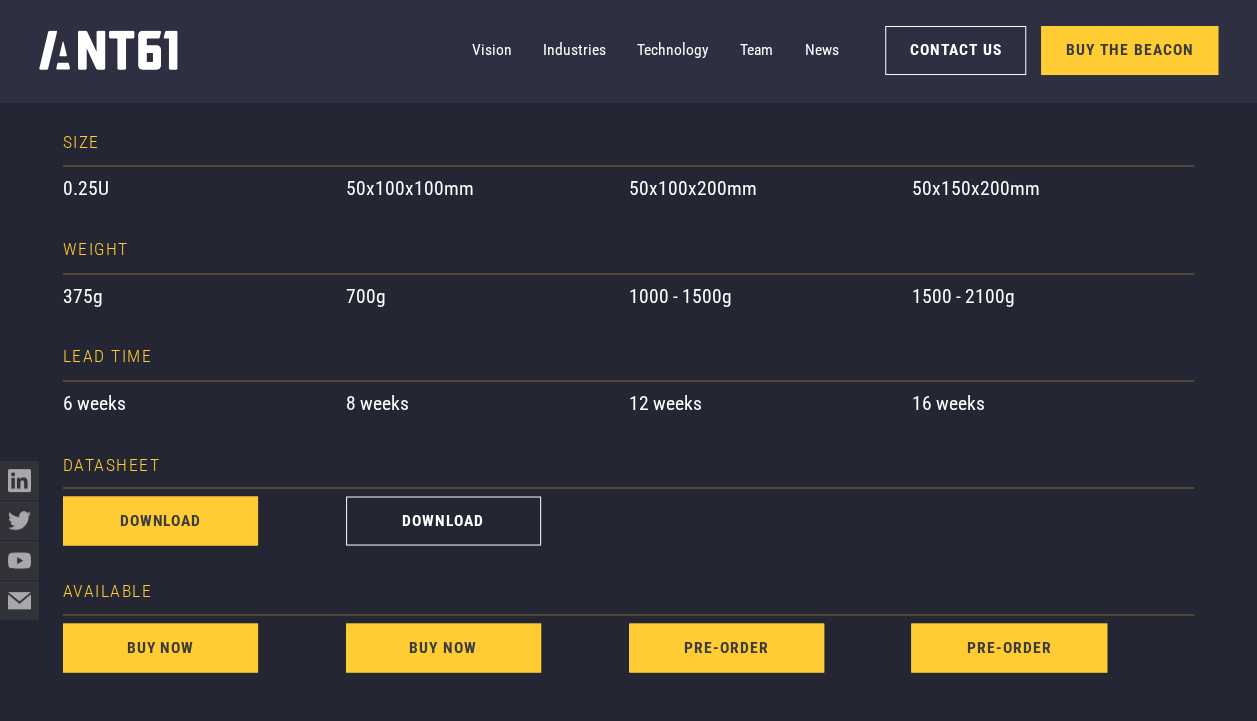 click on "download" at bounding box center (160, 520) 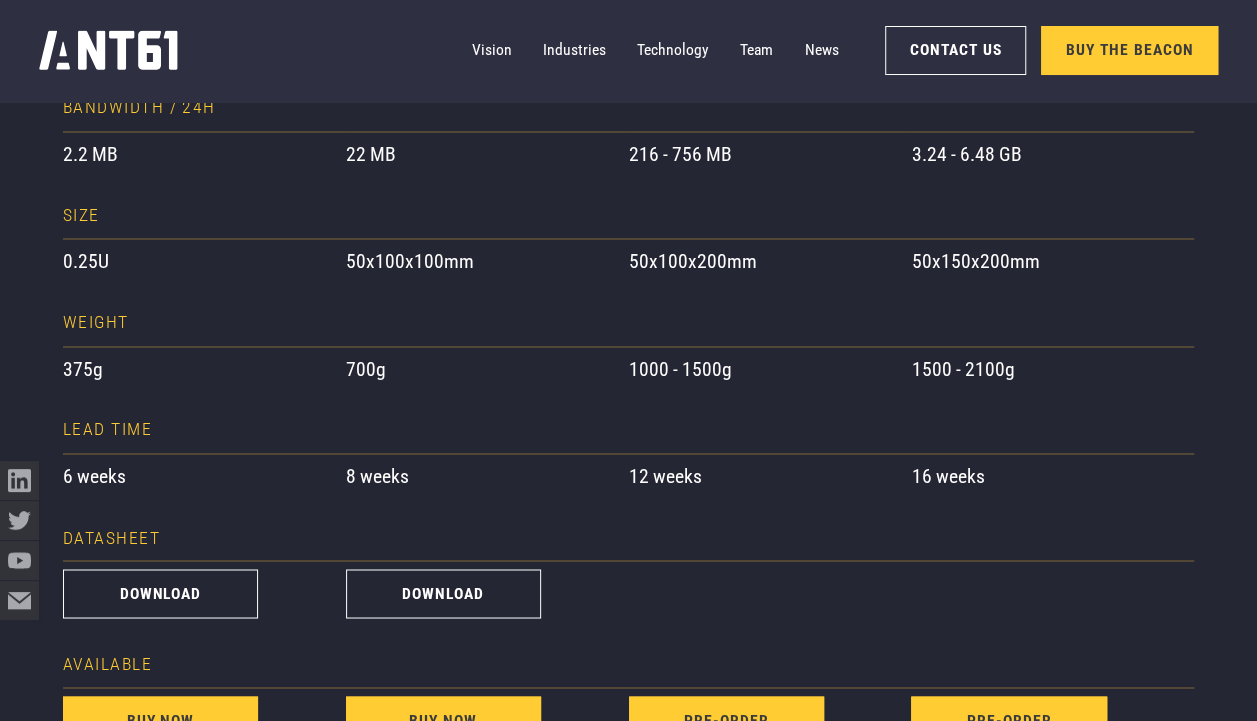 scroll, scrollTop: 1527, scrollLeft: 0, axis: vertical 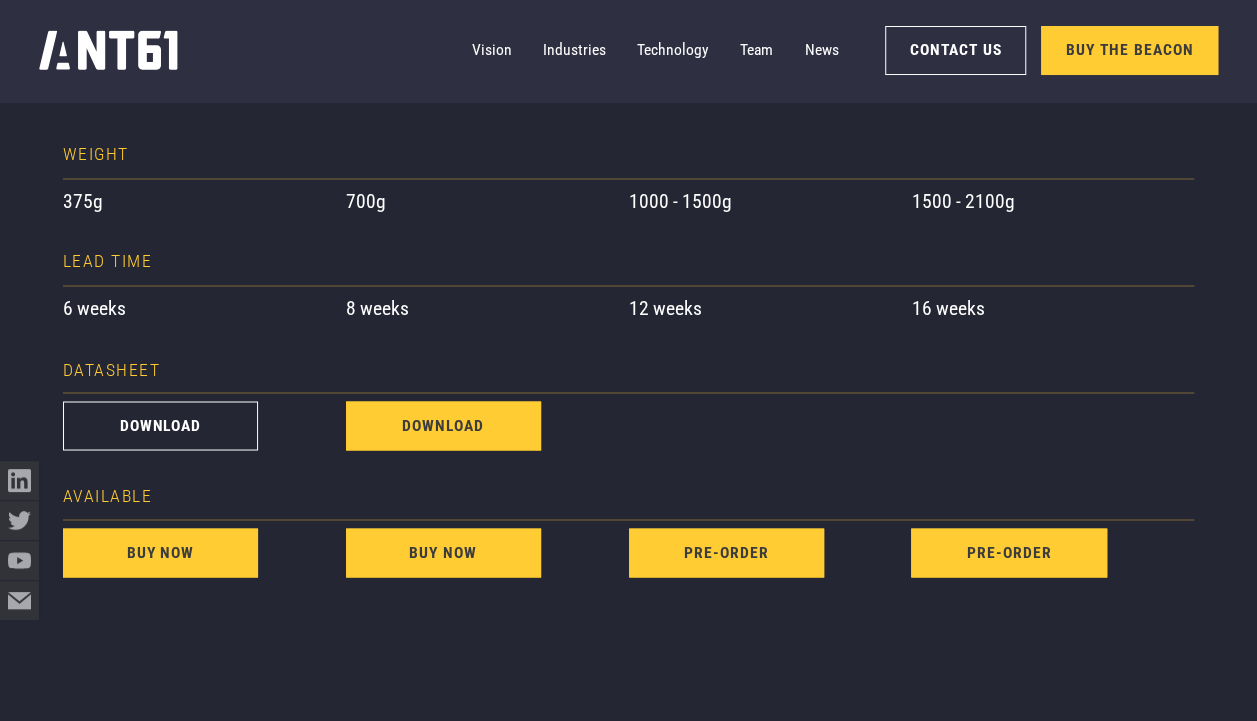click on "download" at bounding box center [443, 425] 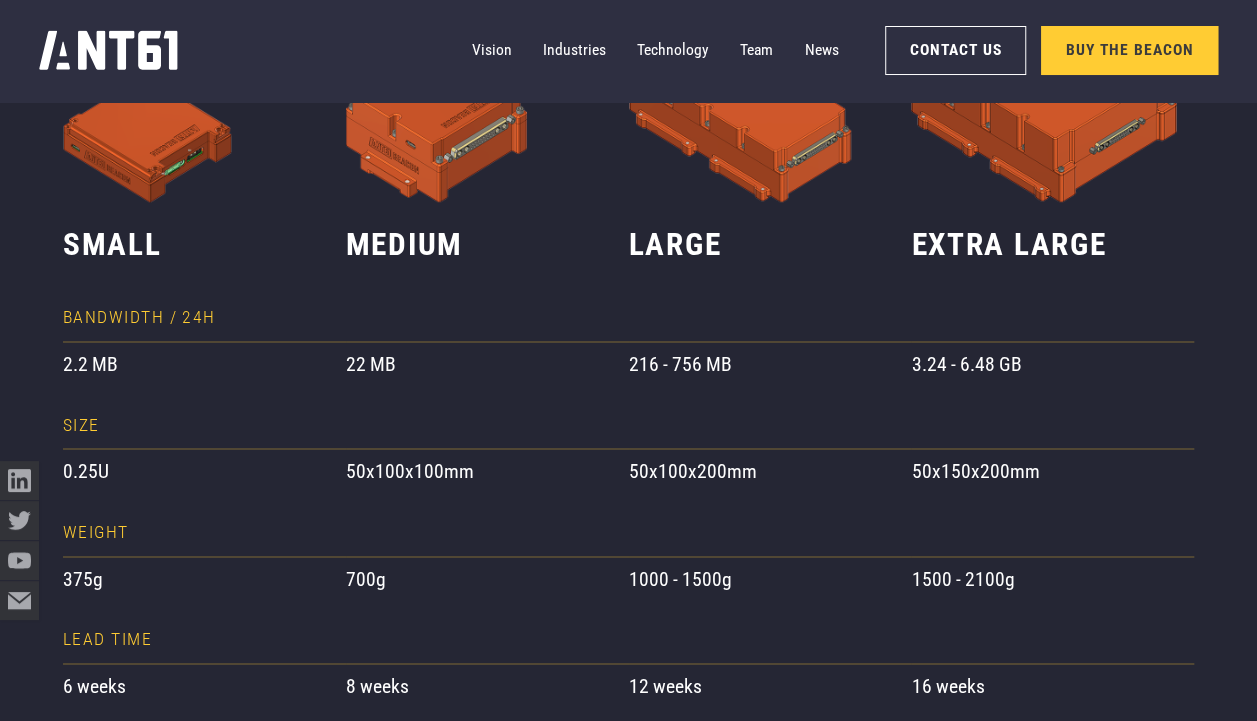 scroll, scrollTop: 1045, scrollLeft: 0, axis: vertical 